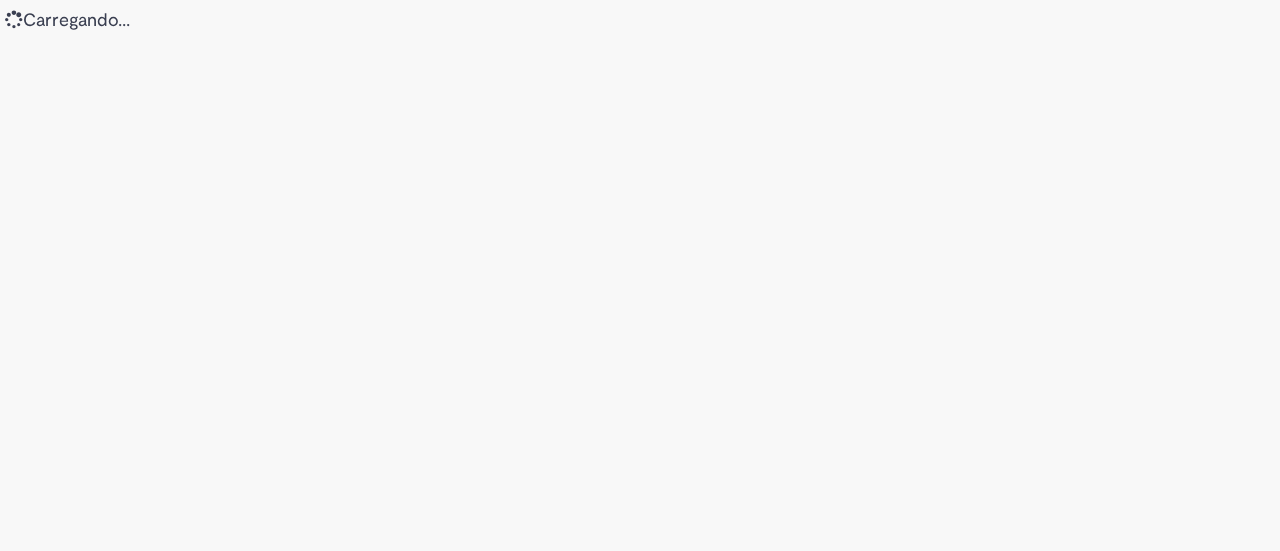 scroll, scrollTop: 0, scrollLeft: 0, axis: both 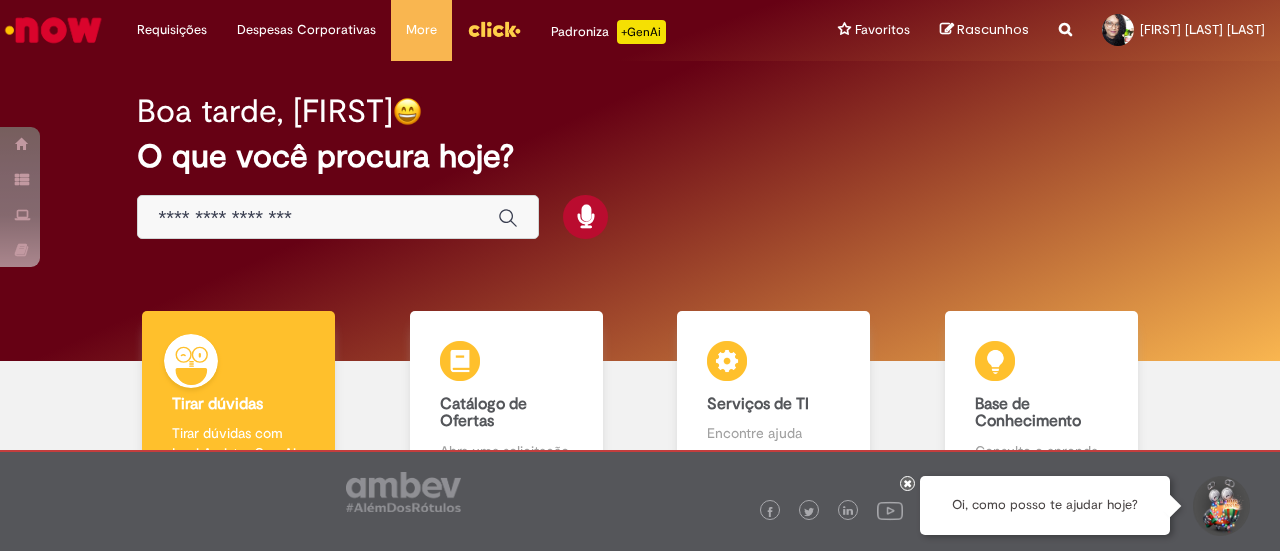 click at bounding box center (907, 483) 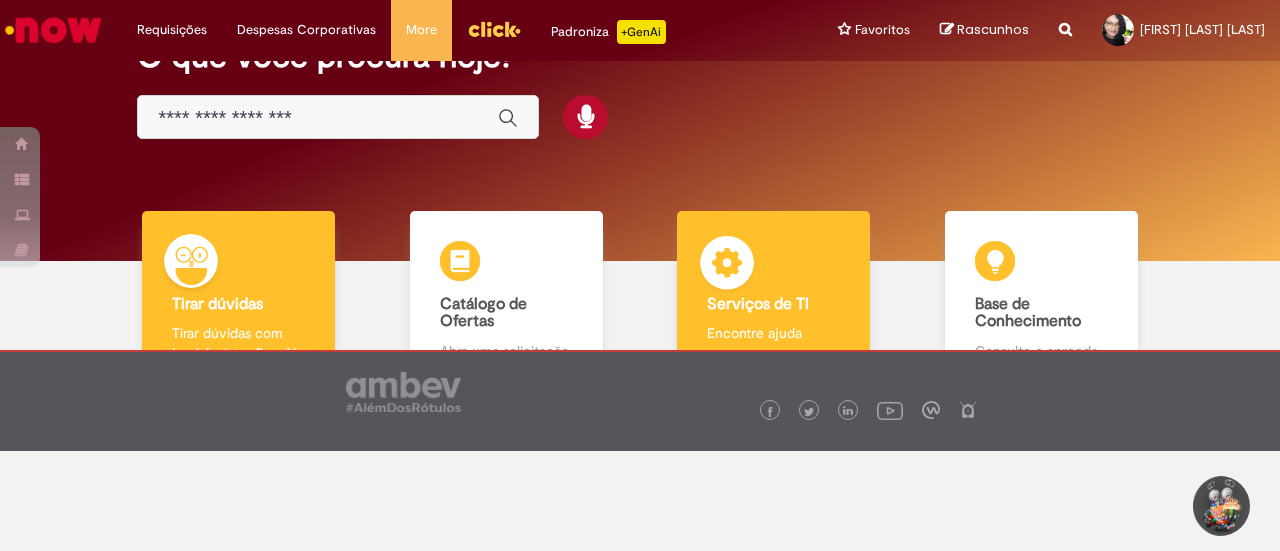 scroll, scrollTop: 0, scrollLeft: 0, axis: both 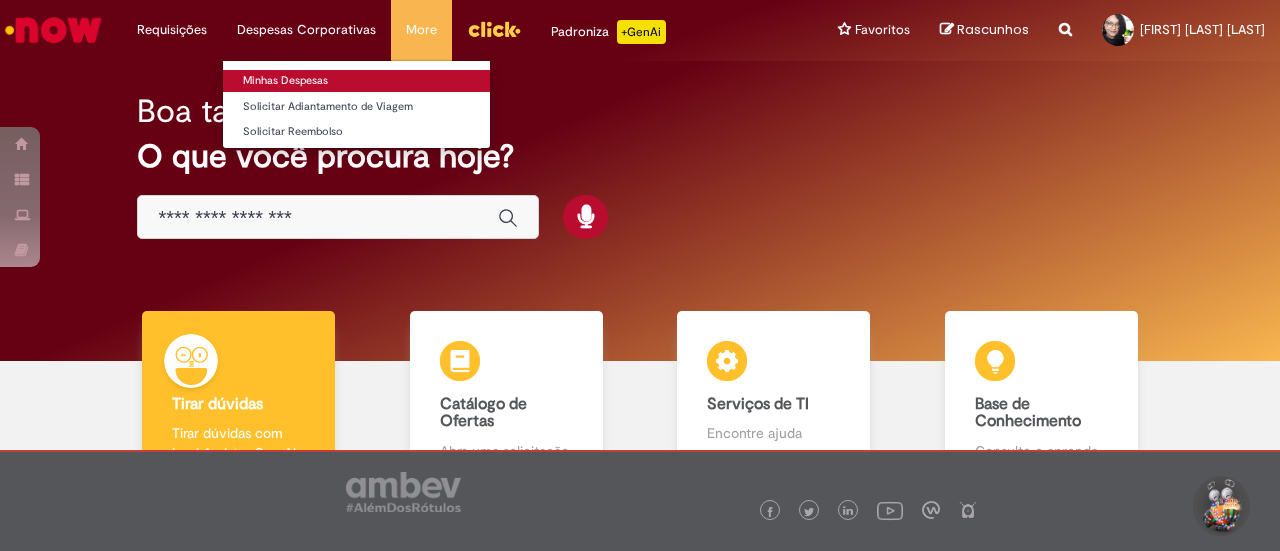 click on "Minhas Despesas" at bounding box center [356, 81] 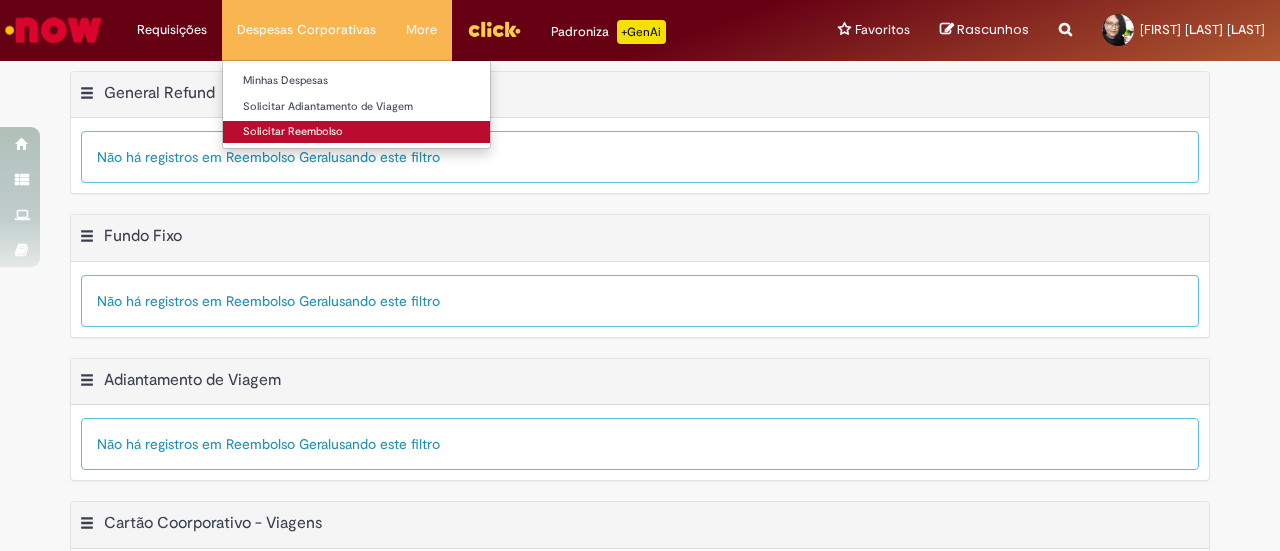 click on "Solicitar Reembolso" at bounding box center (356, 132) 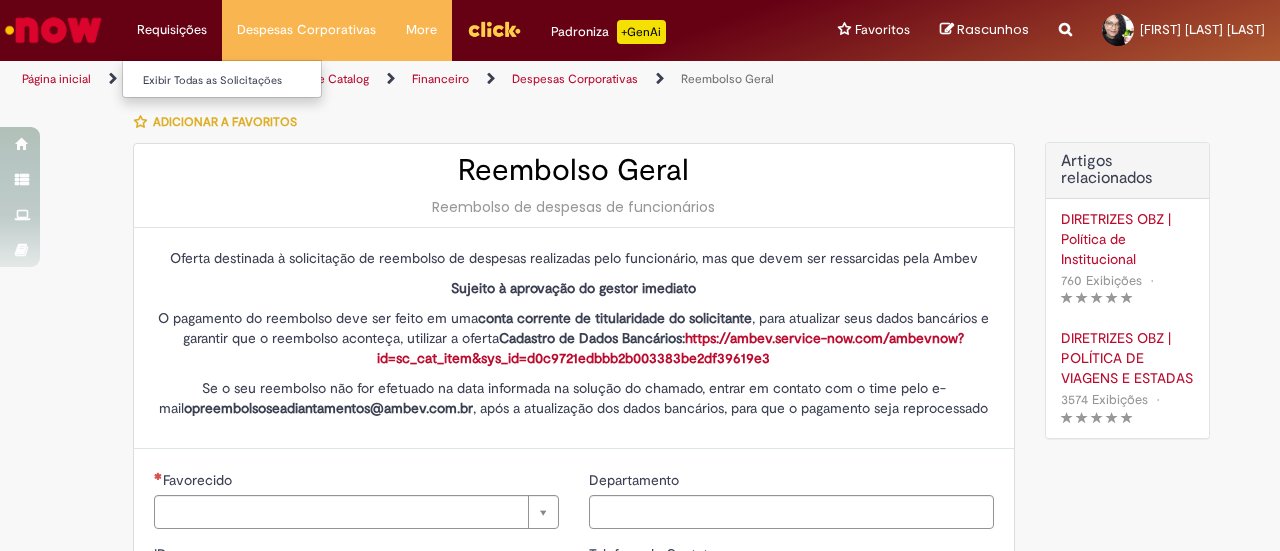 type on "********" 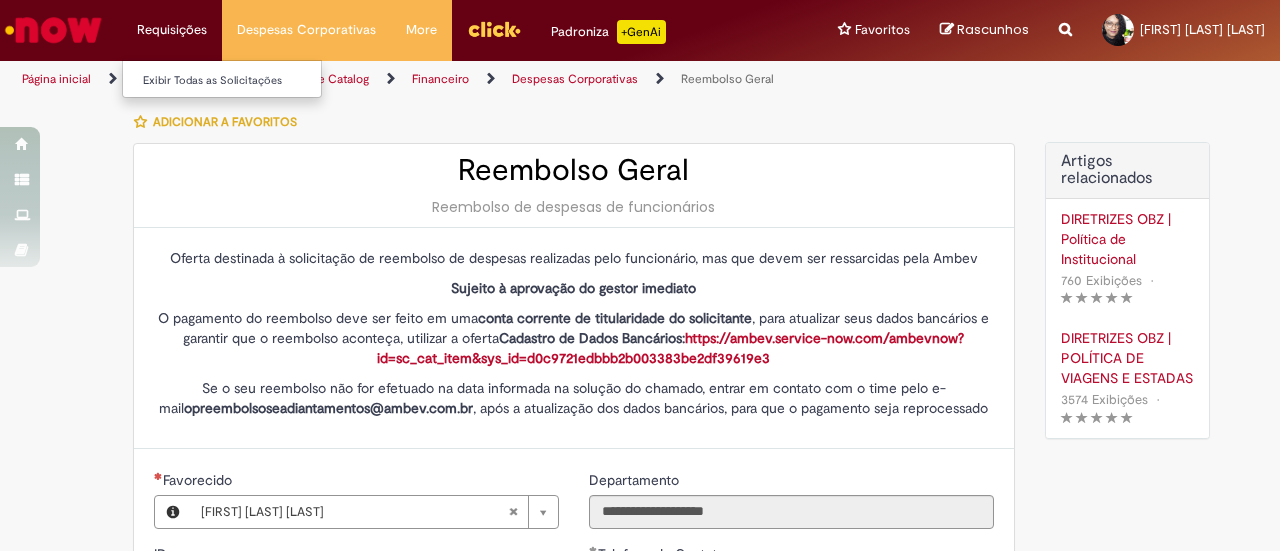type on "**********" 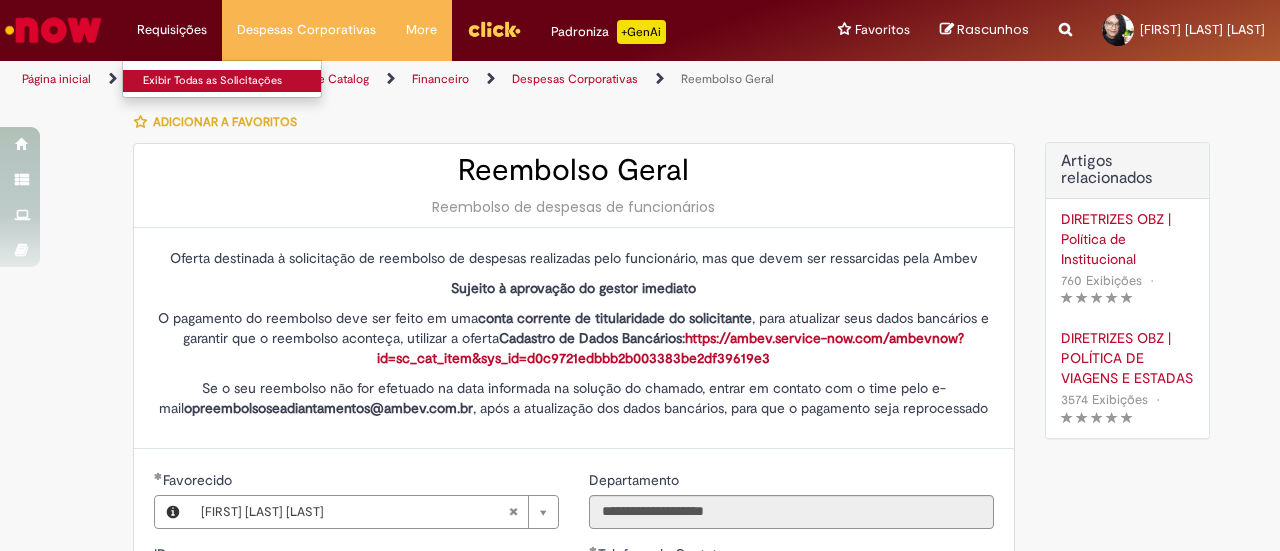 click on "Exibir Todas as Solicitações" at bounding box center (233, 81) 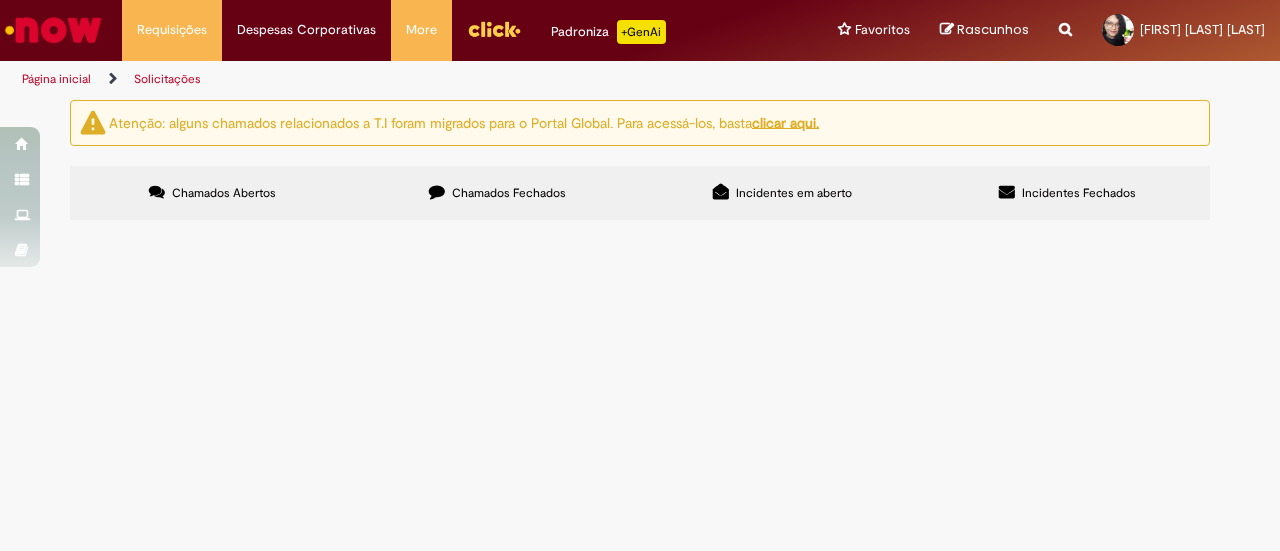 click on "Chamados Abertos" at bounding box center [212, 193] 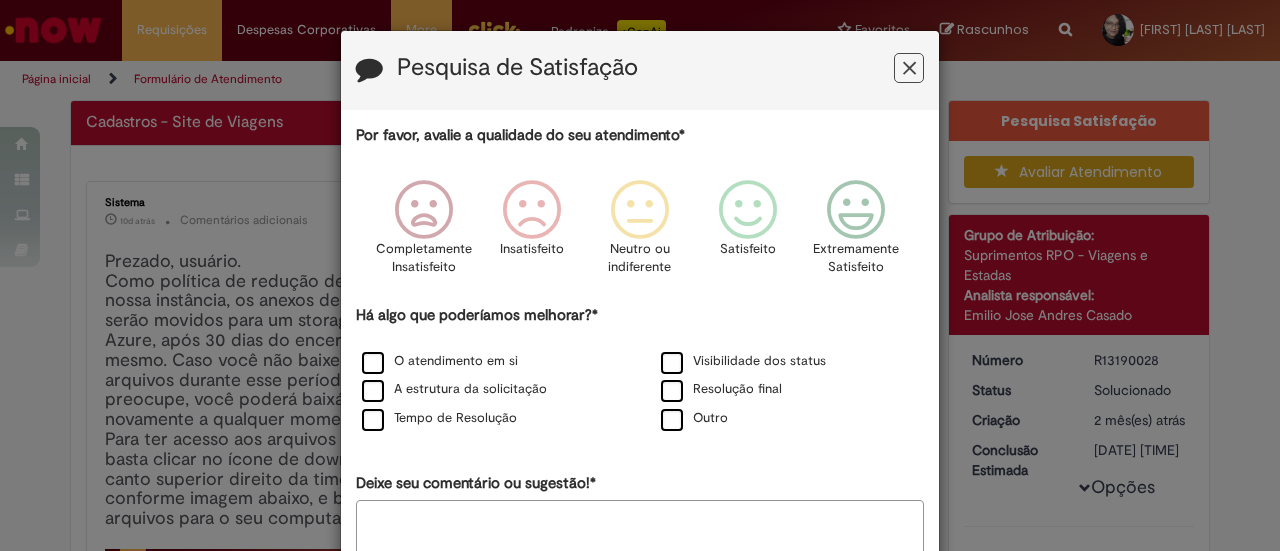drag, startPoint x: 900, startPoint y: 59, endPoint x: 866, endPoint y: 85, distance: 42.80187 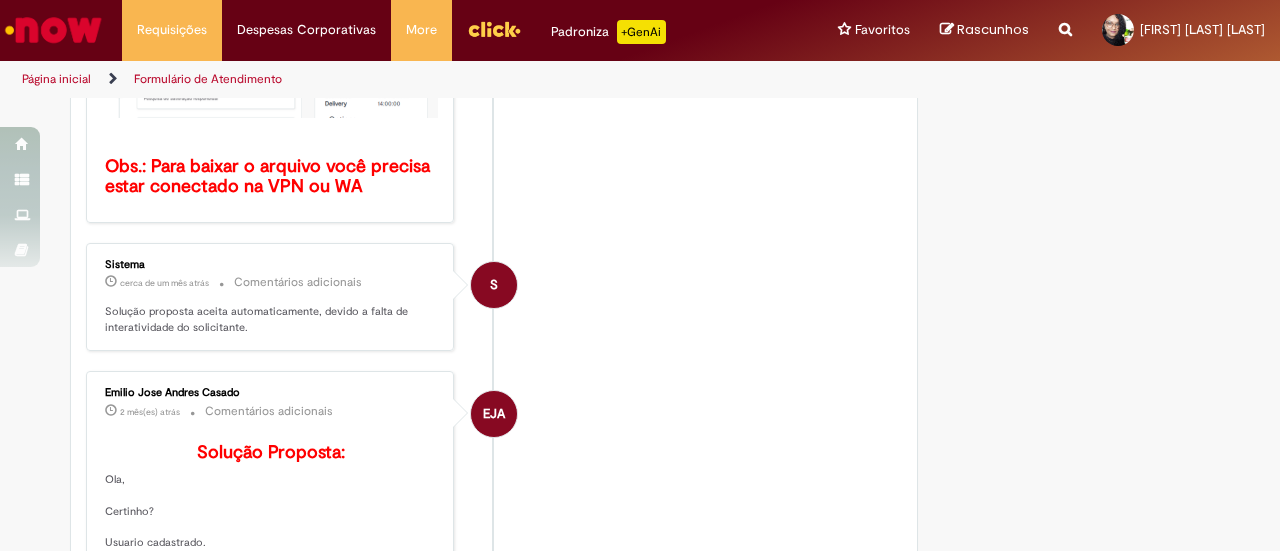 scroll, scrollTop: 700, scrollLeft: 0, axis: vertical 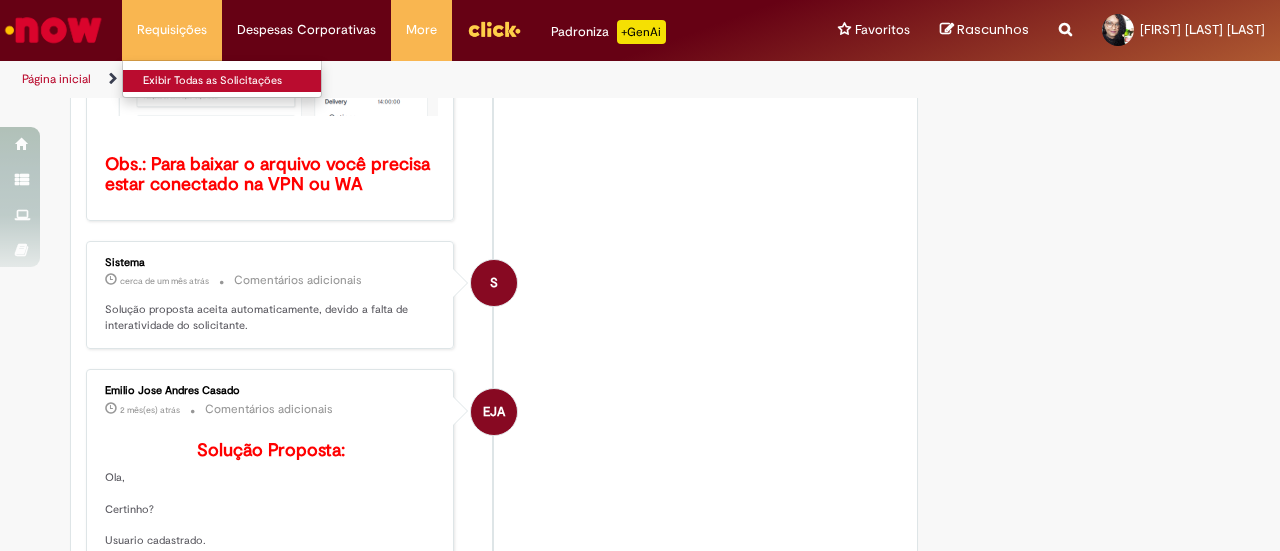 click on "Exibir Todas as Solicitações" at bounding box center (233, 81) 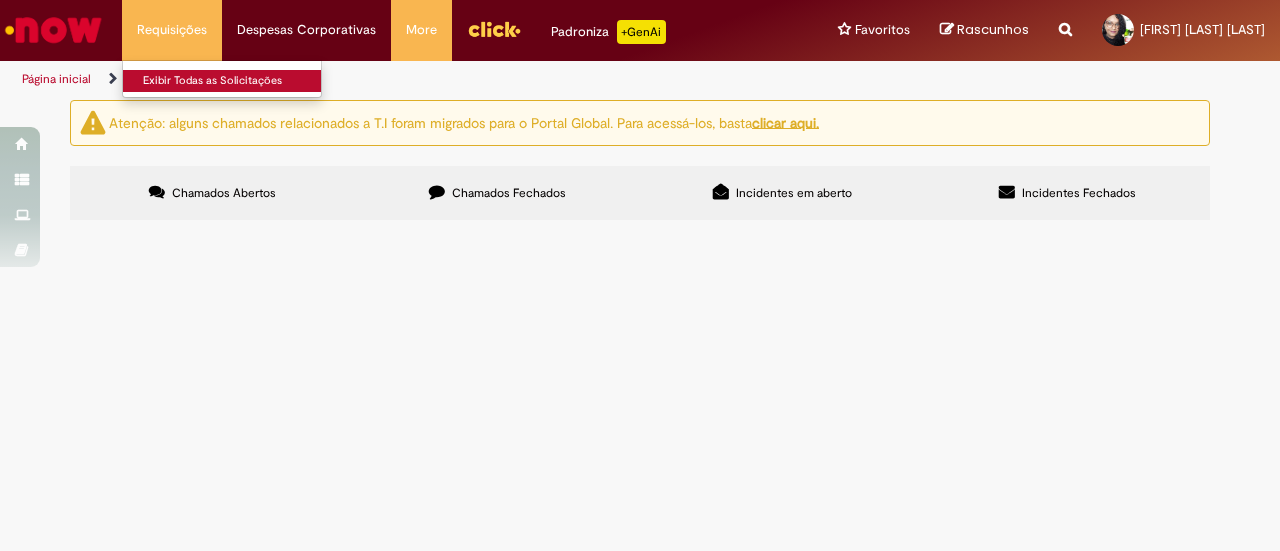 scroll, scrollTop: 0, scrollLeft: 0, axis: both 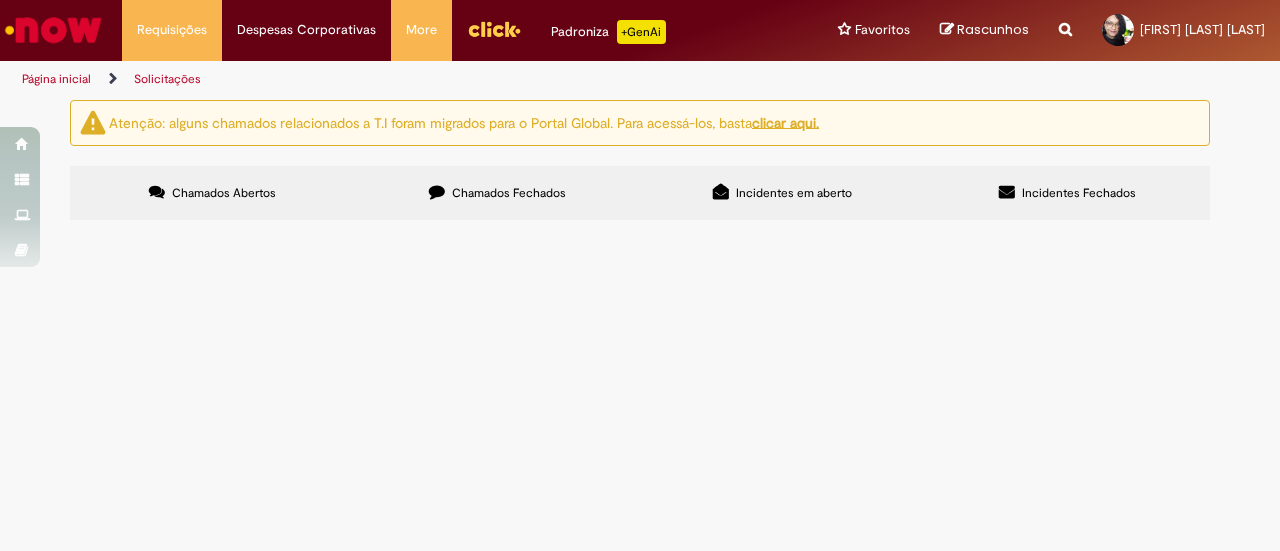 click on "Chamados Fechados" at bounding box center [509, 193] 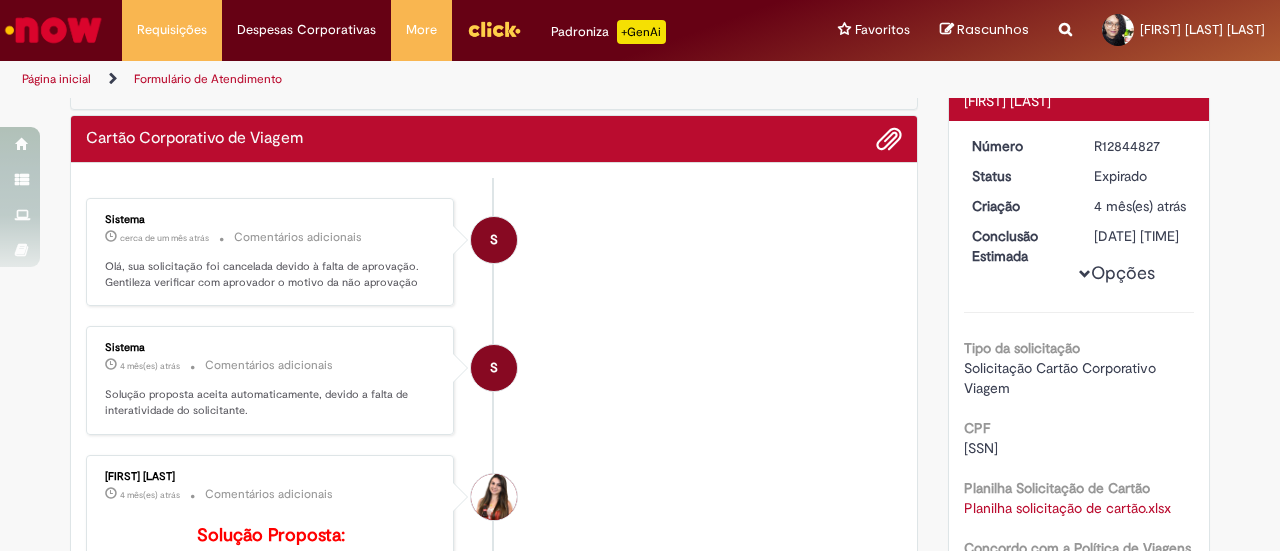 scroll, scrollTop: 0, scrollLeft: 0, axis: both 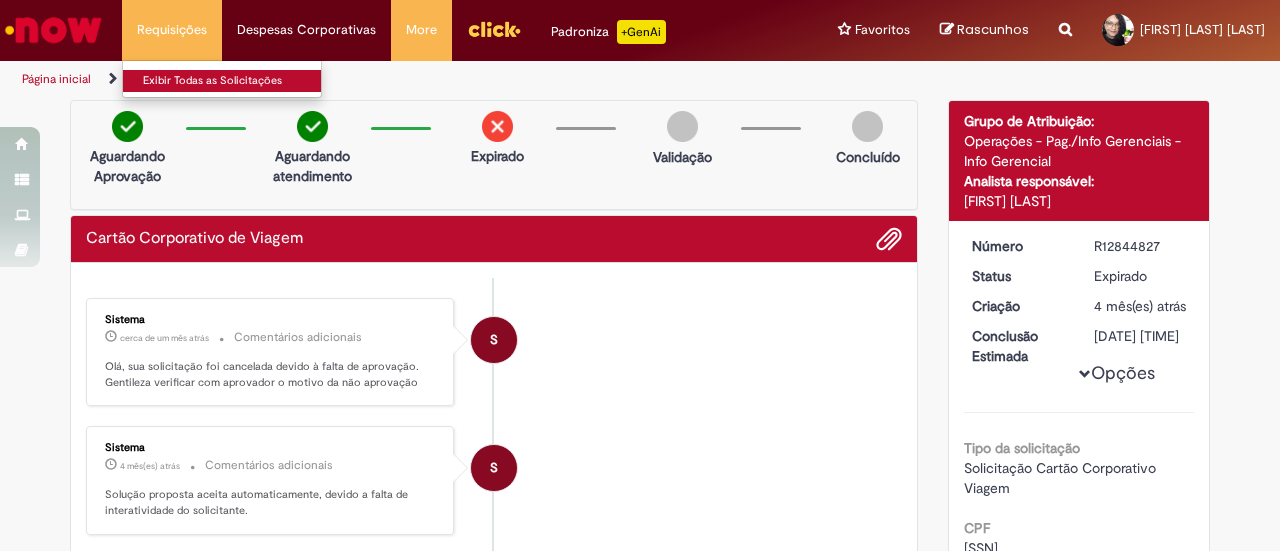 click on "Exibir Todas as Solicitações" at bounding box center (233, 81) 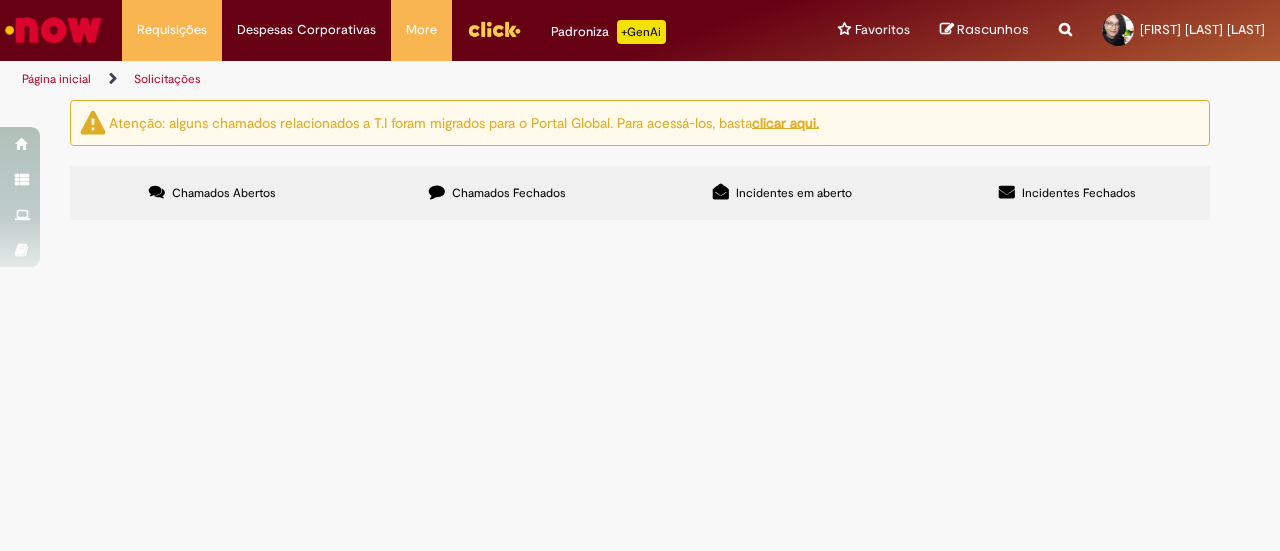 click on "Chamados Fechados" at bounding box center [509, 193] 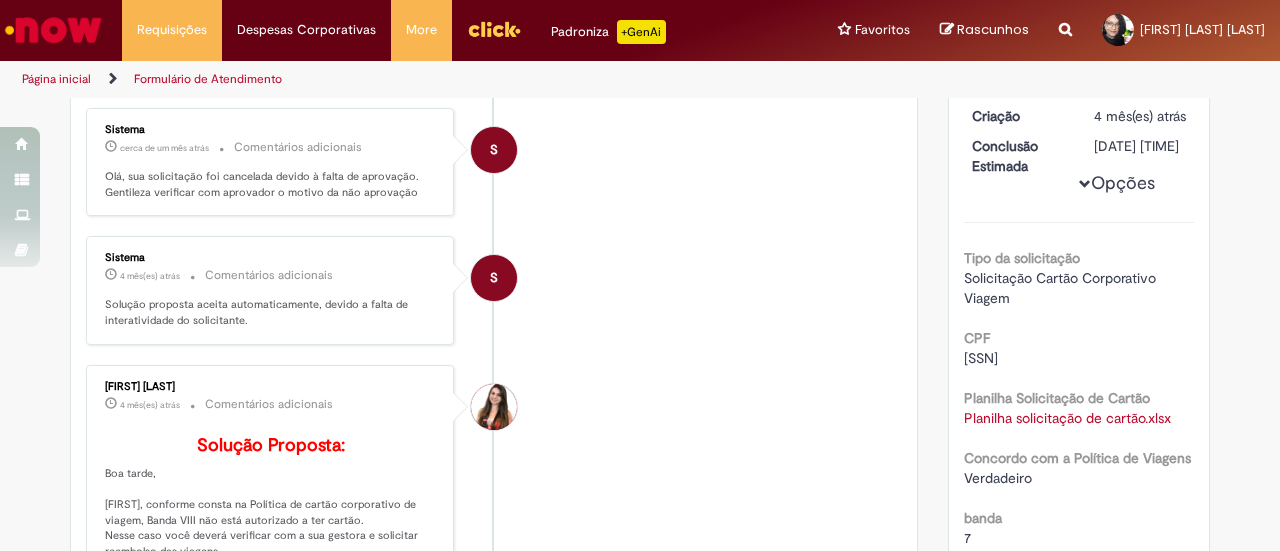 scroll, scrollTop: 200, scrollLeft: 0, axis: vertical 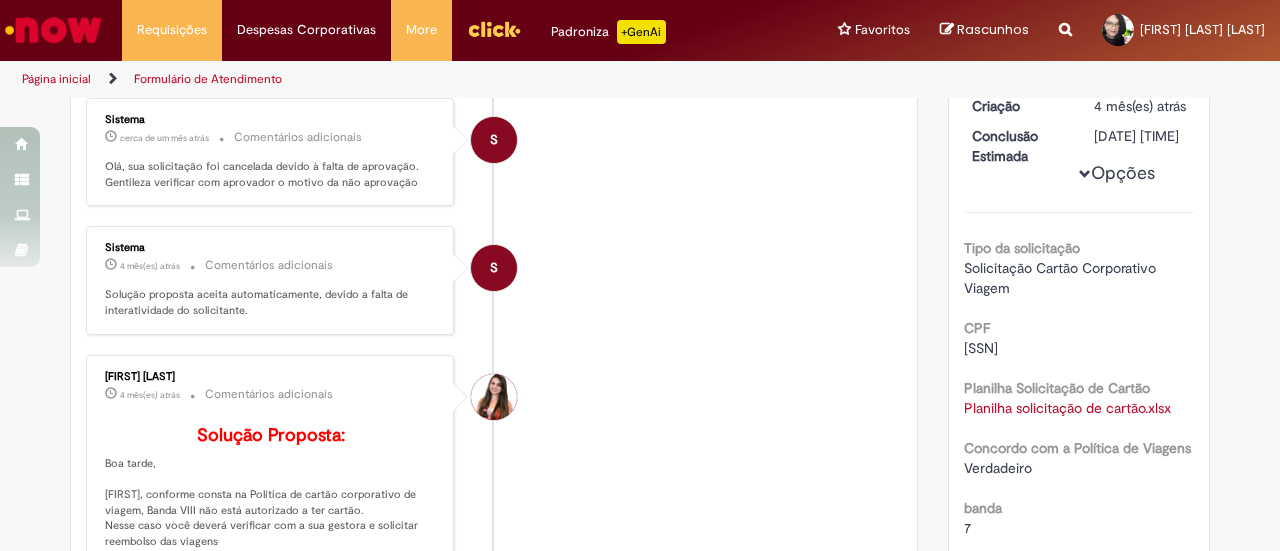 click on "Planilha solicitação de cartão.xlsx" at bounding box center [1067, 408] 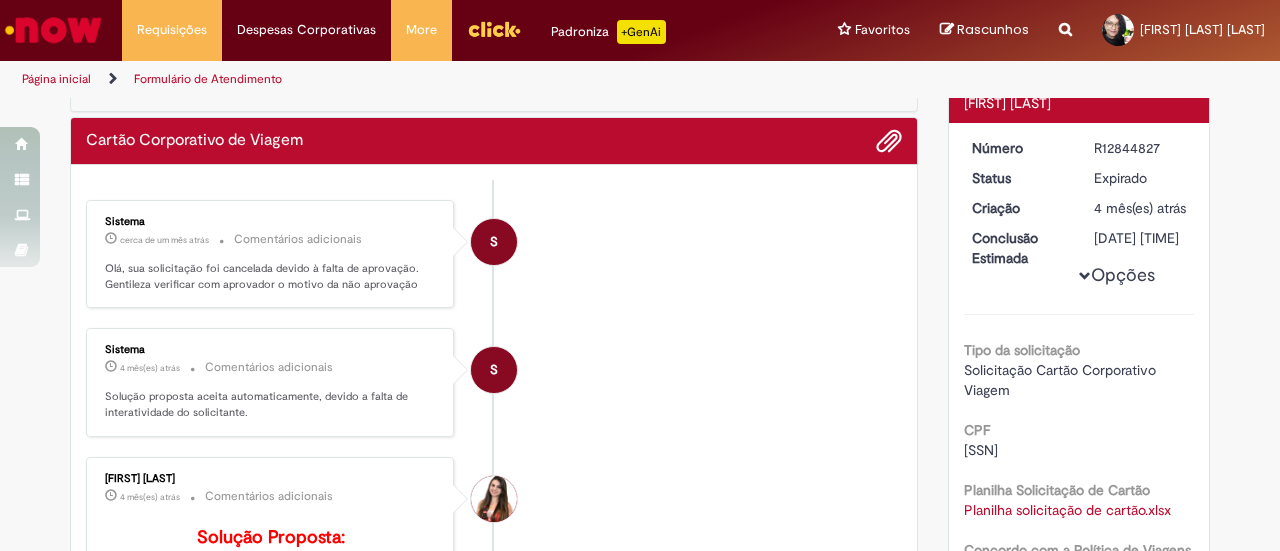 scroll, scrollTop: 0, scrollLeft: 0, axis: both 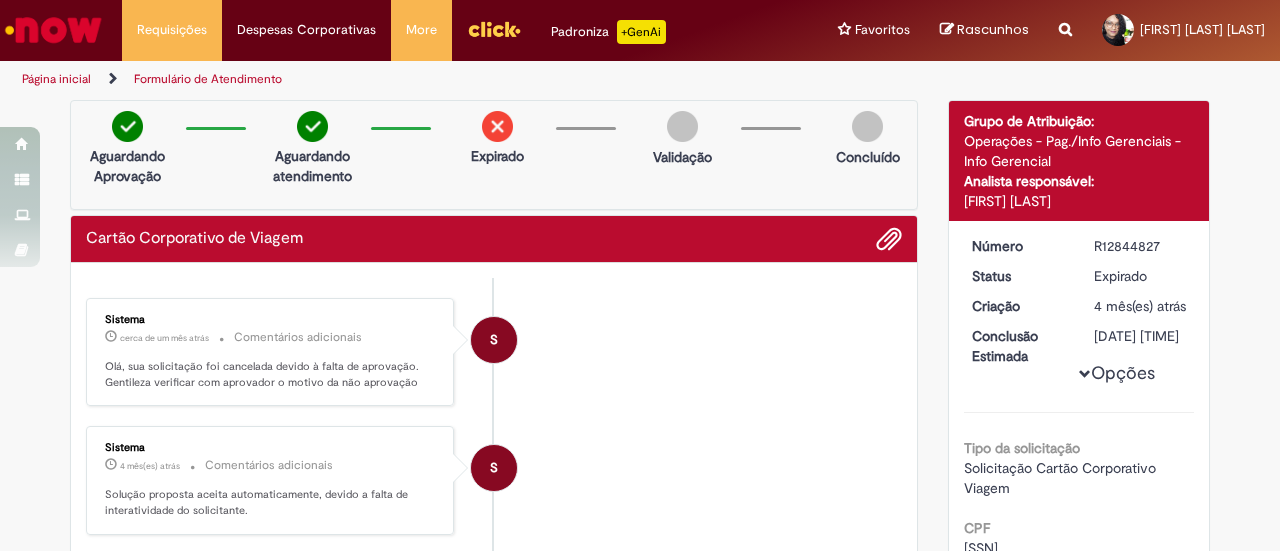 click on "S
Sistema
4 mês(es) atrás 4 meses atrás     Comentários adicionais
Solução proposta aceita automaticamente, devido a falta de interatividade do solicitante." at bounding box center [494, 480] 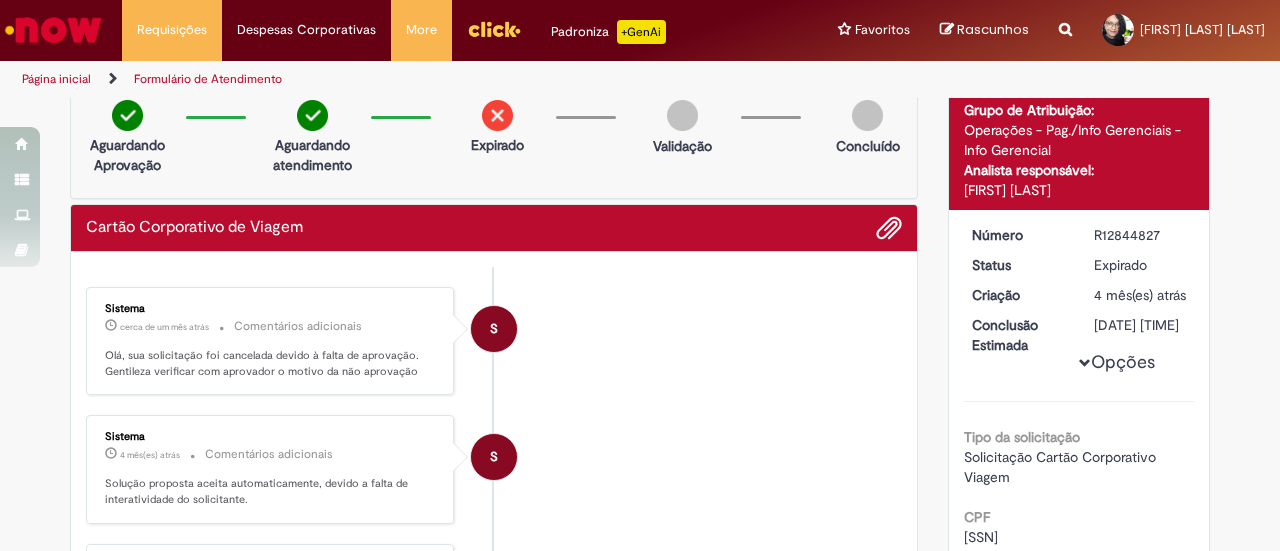 scroll, scrollTop: 0, scrollLeft: 0, axis: both 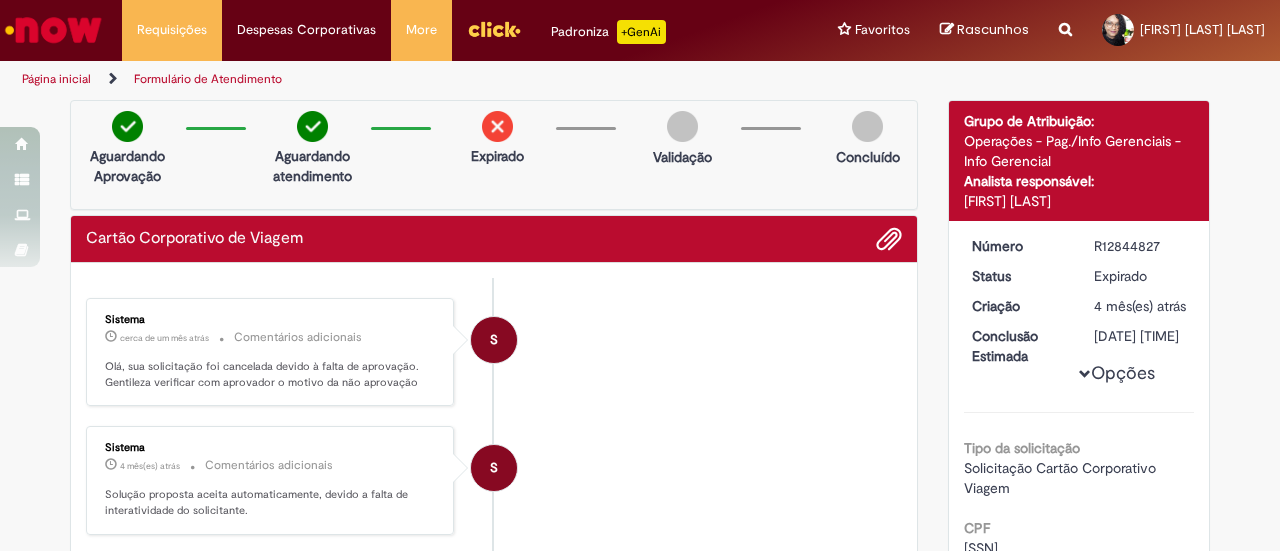 click on "Formulário de Atendimento" at bounding box center [208, 79] 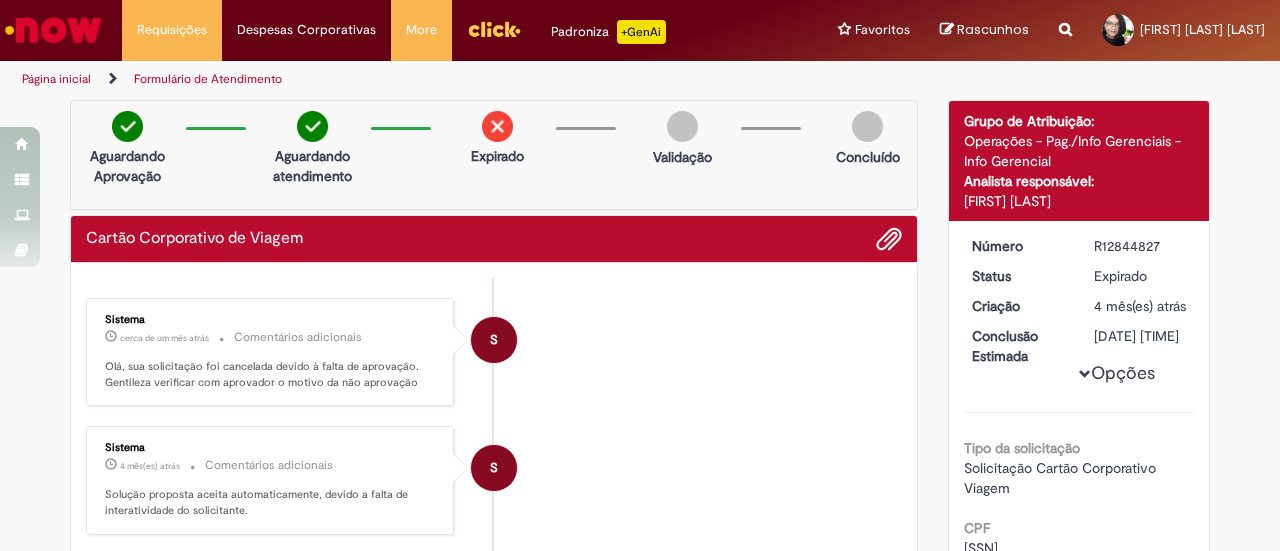click on "Página inicial" at bounding box center [56, 79] 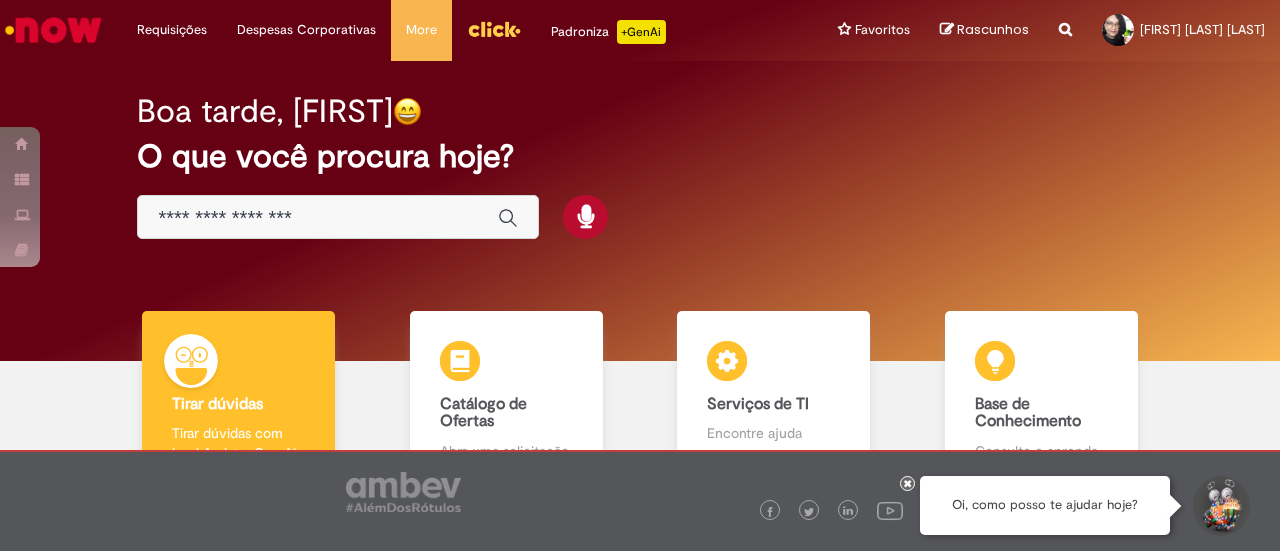 click at bounding box center (318, 218) 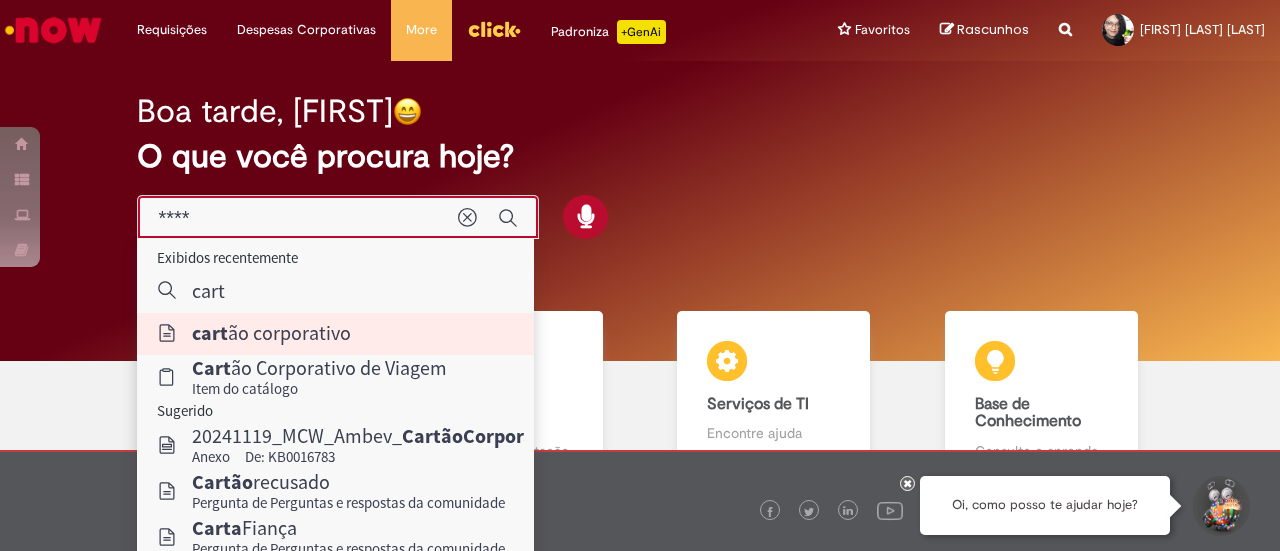 type on "**********" 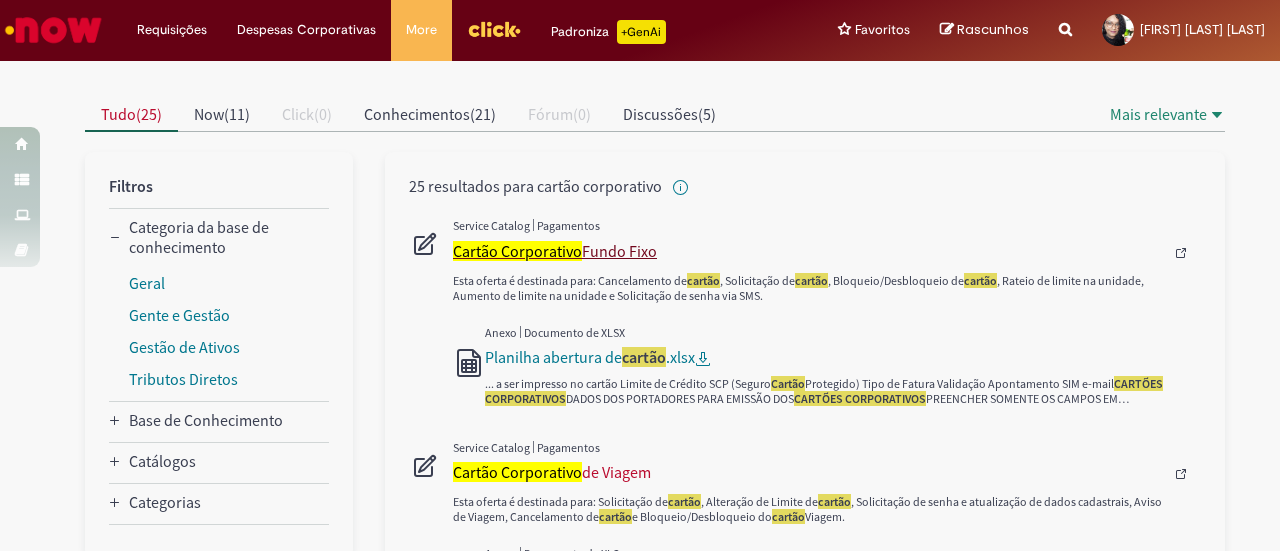 scroll, scrollTop: 200, scrollLeft: 0, axis: vertical 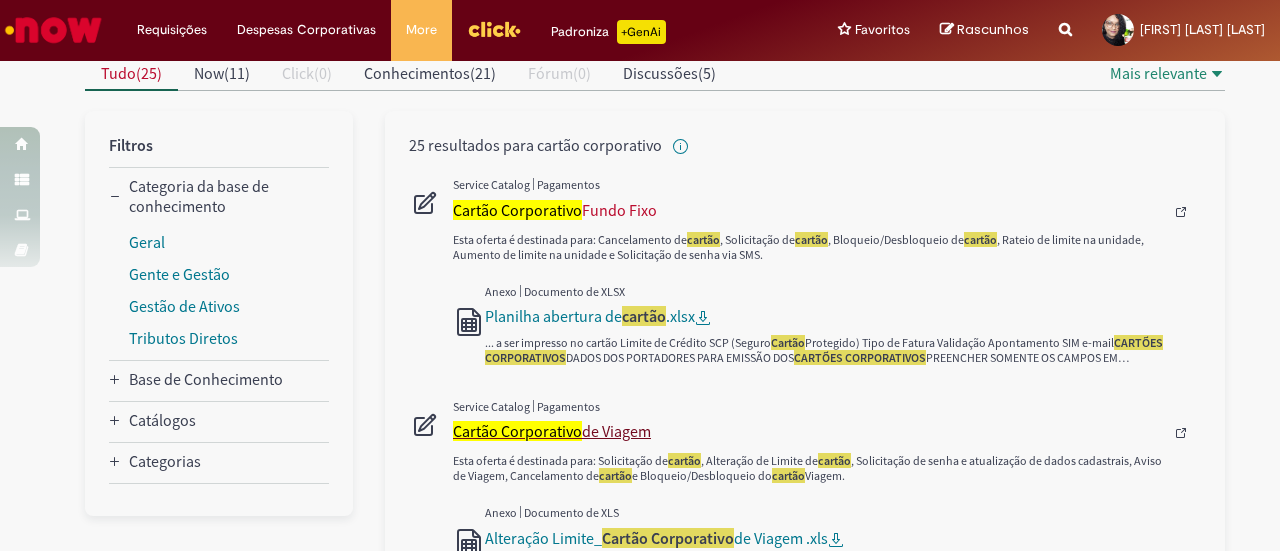 click on "Cartão Corporativo" at bounding box center [517, 431] 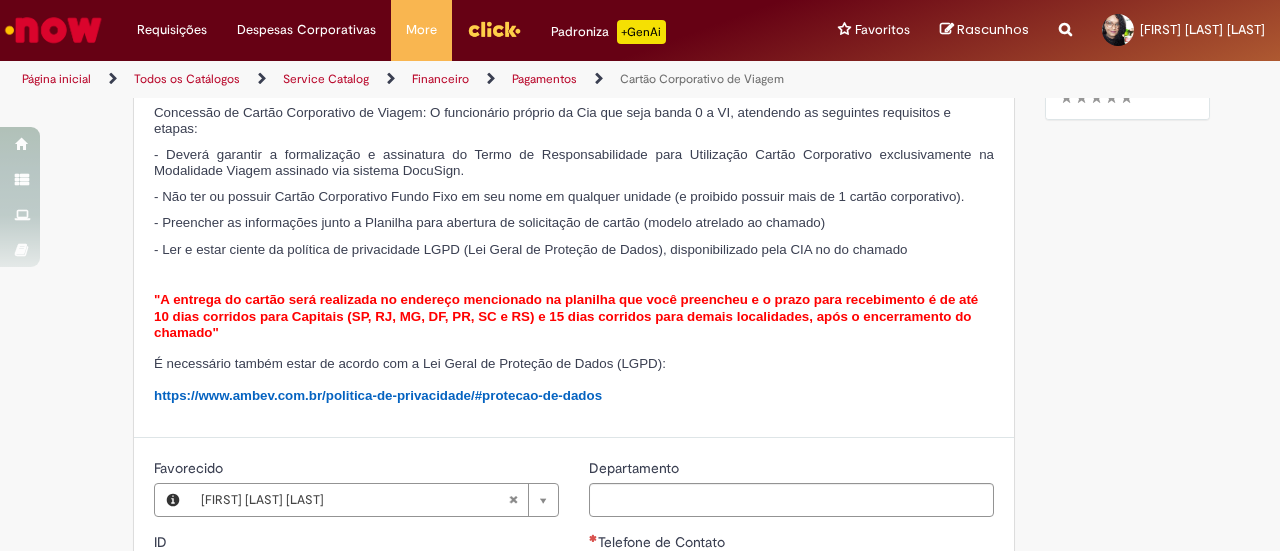 type on "********" 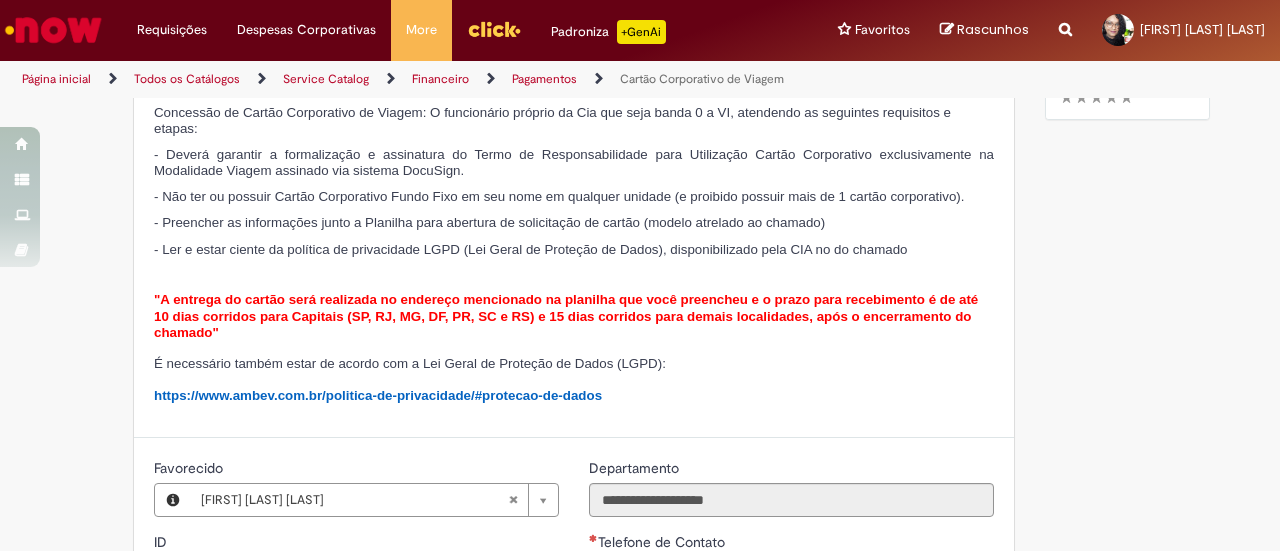 type on "**********" 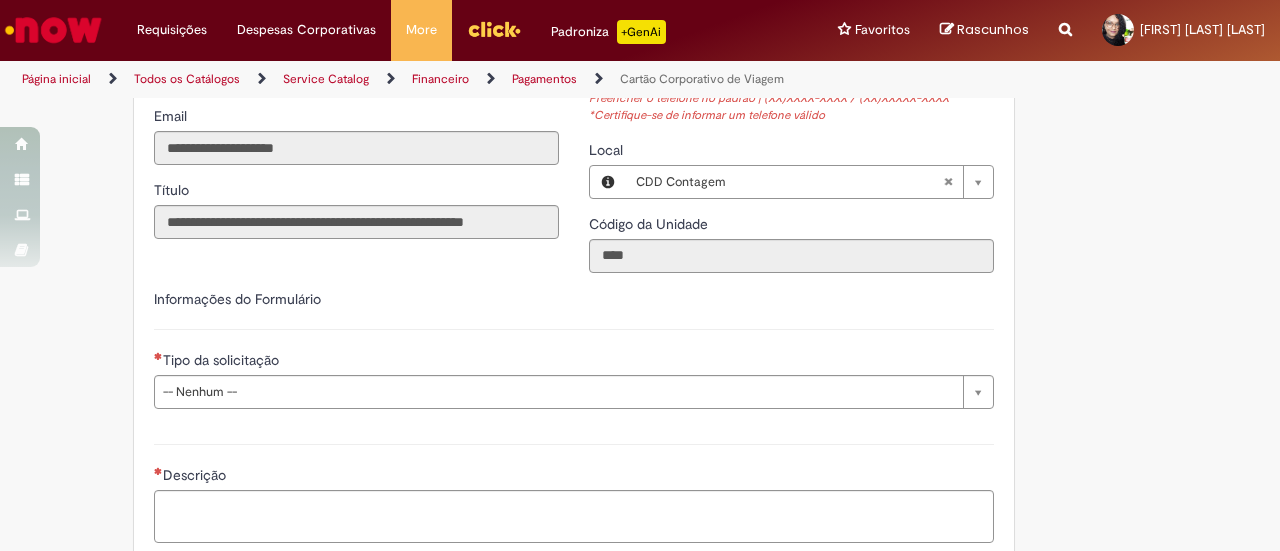 scroll, scrollTop: 500, scrollLeft: 0, axis: vertical 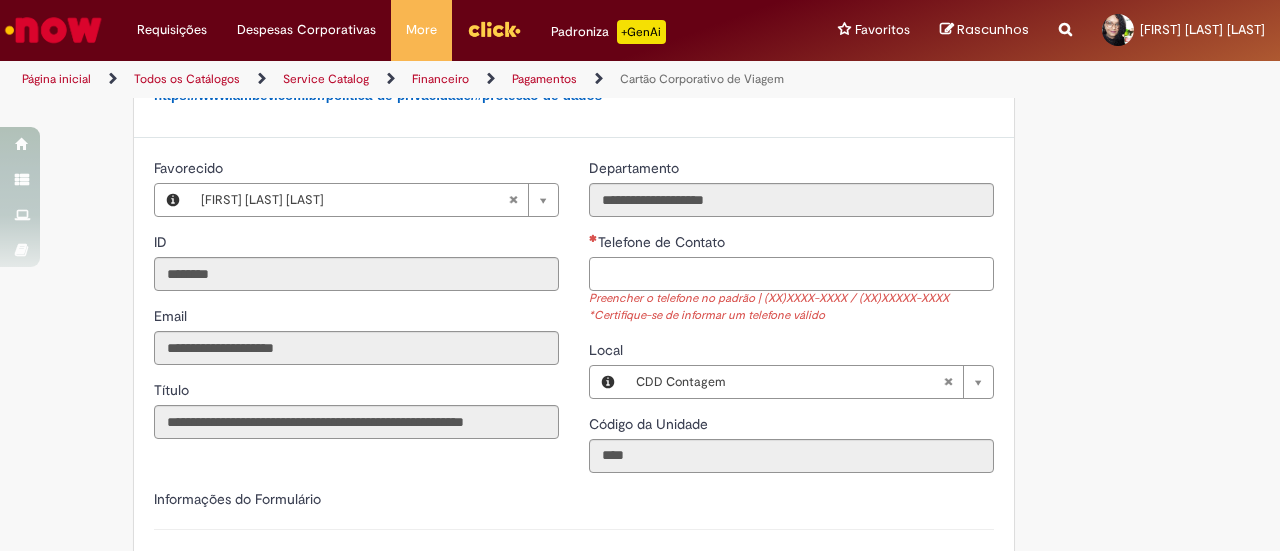 click on "Telefone de Contato" at bounding box center [791, 274] 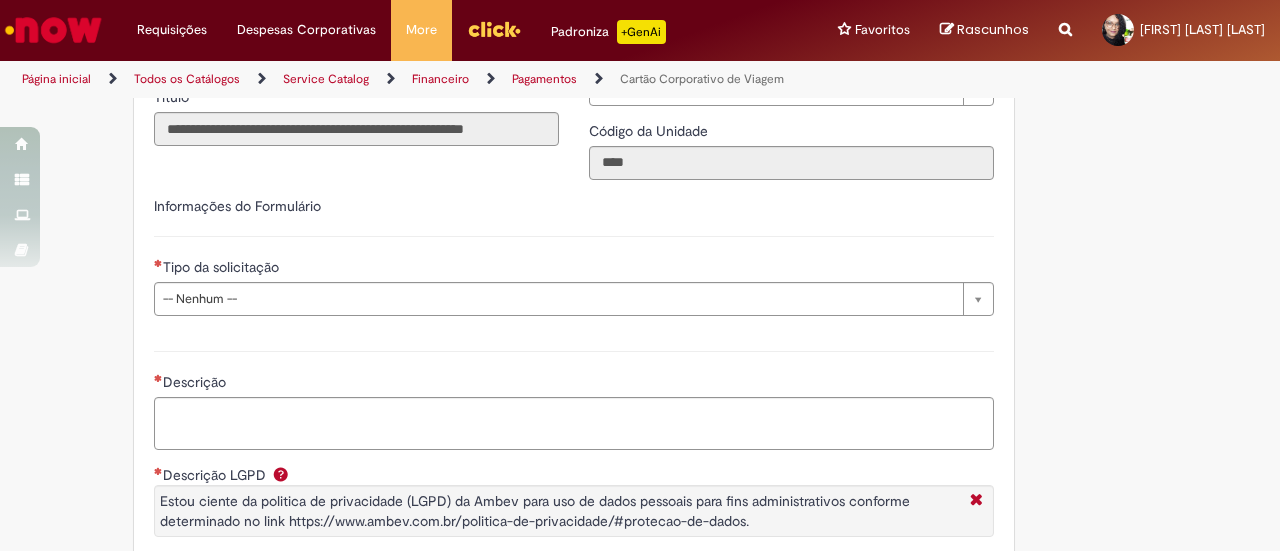 scroll, scrollTop: 800, scrollLeft: 0, axis: vertical 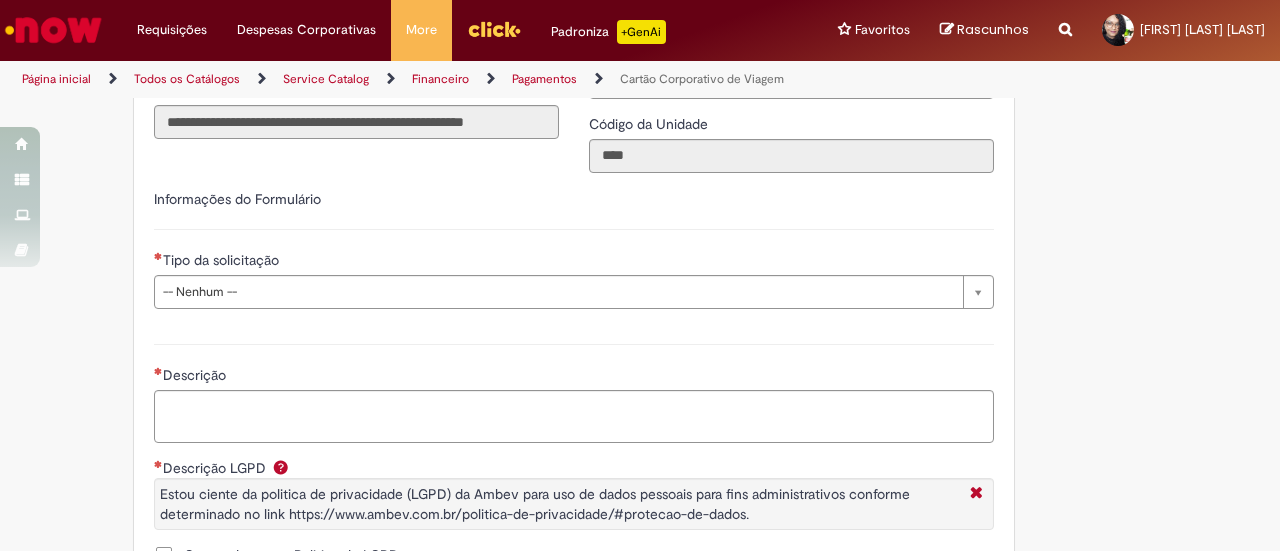 type on "**********" 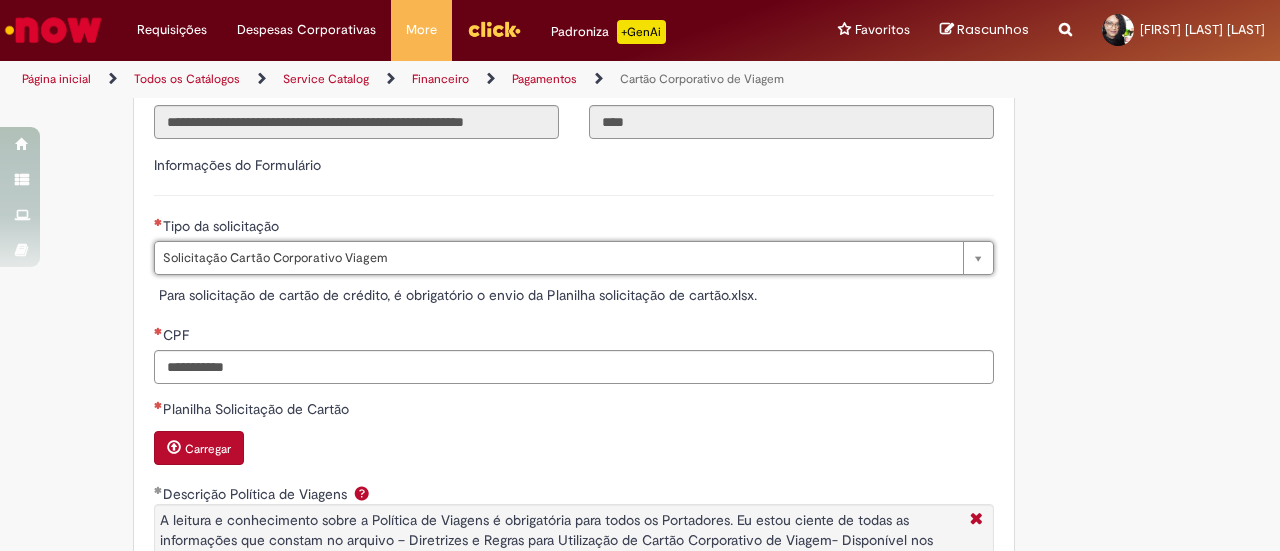 type on "**********" 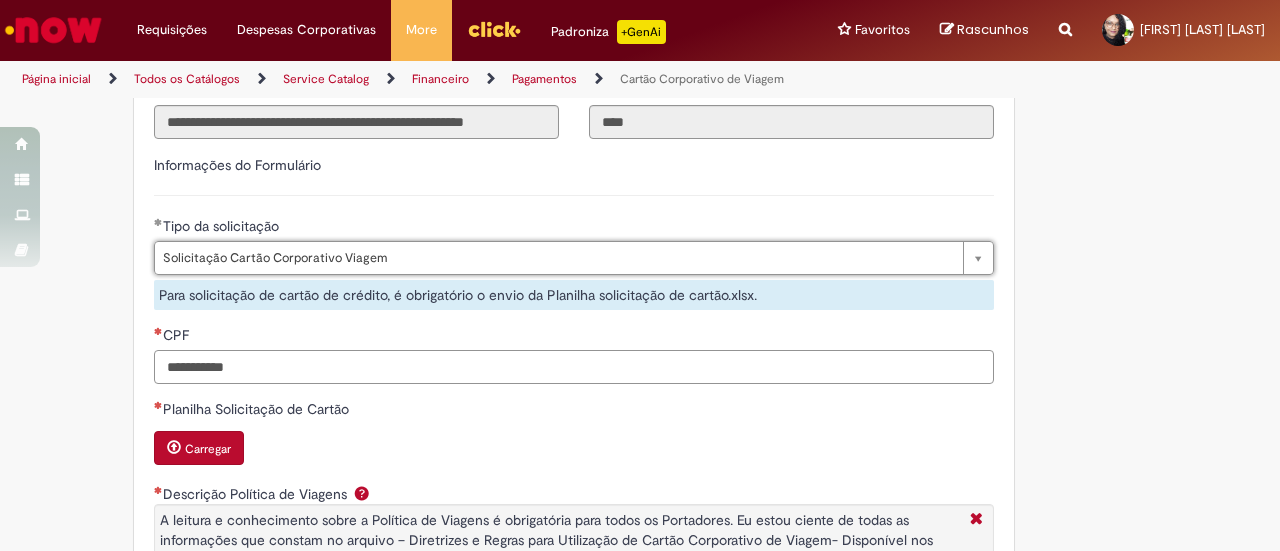 click on "CPF" at bounding box center (574, 367) 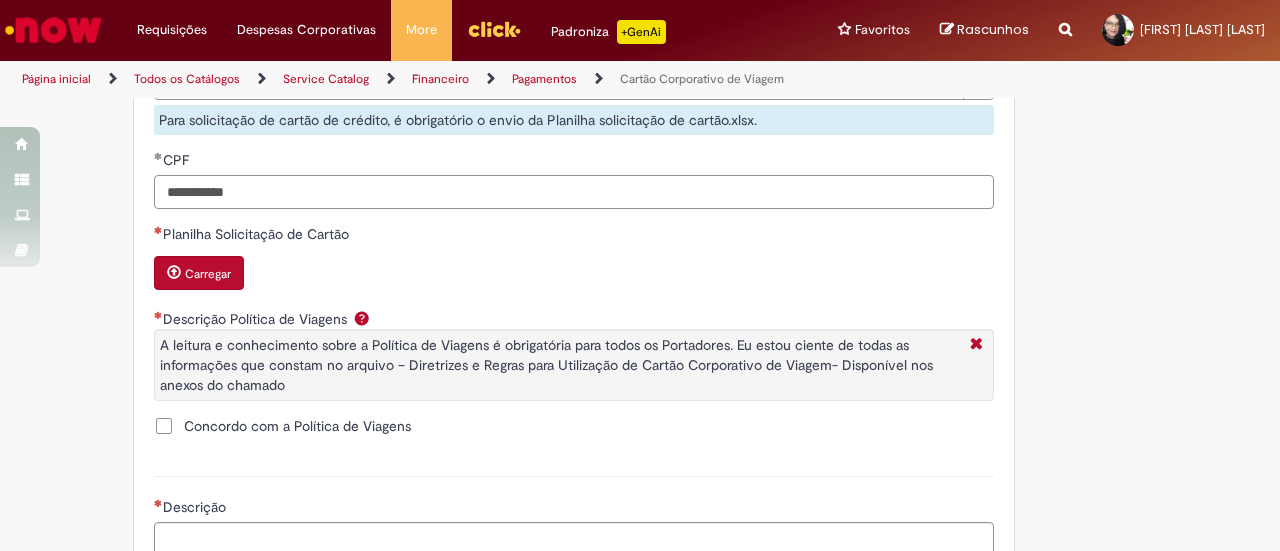scroll, scrollTop: 1000, scrollLeft: 0, axis: vertical 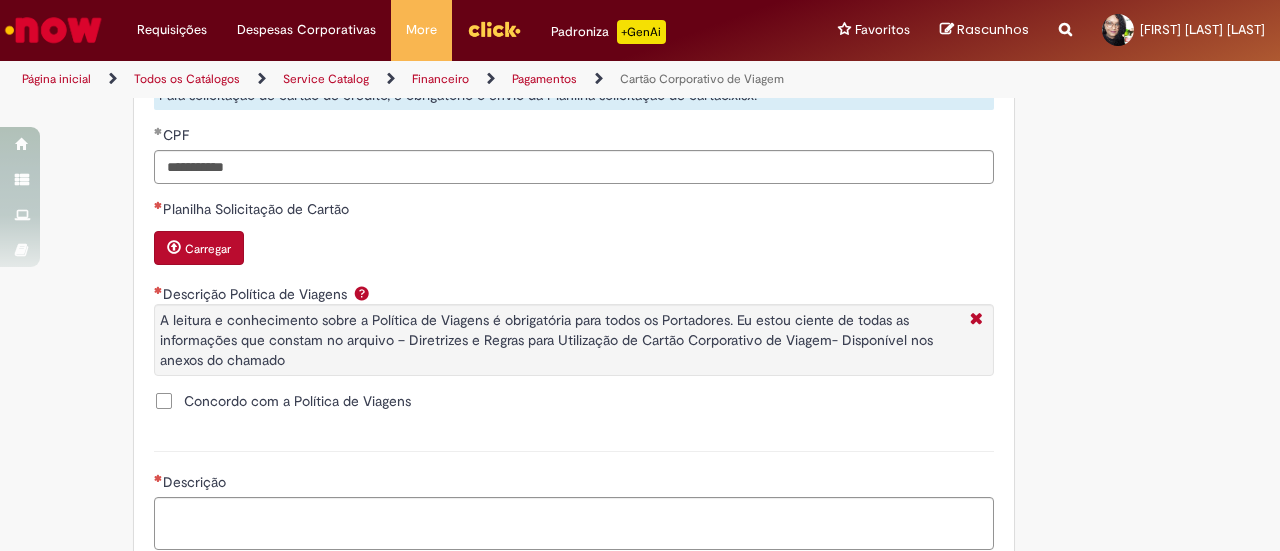 type on "**********" 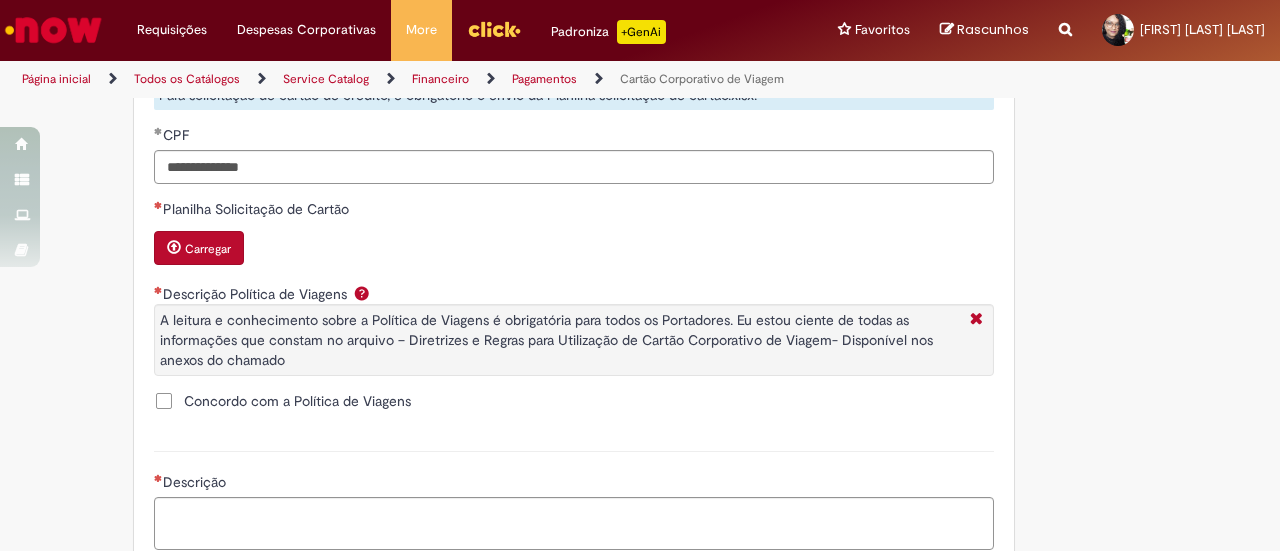 click on "Carregar" at bounding box center (208, 249) 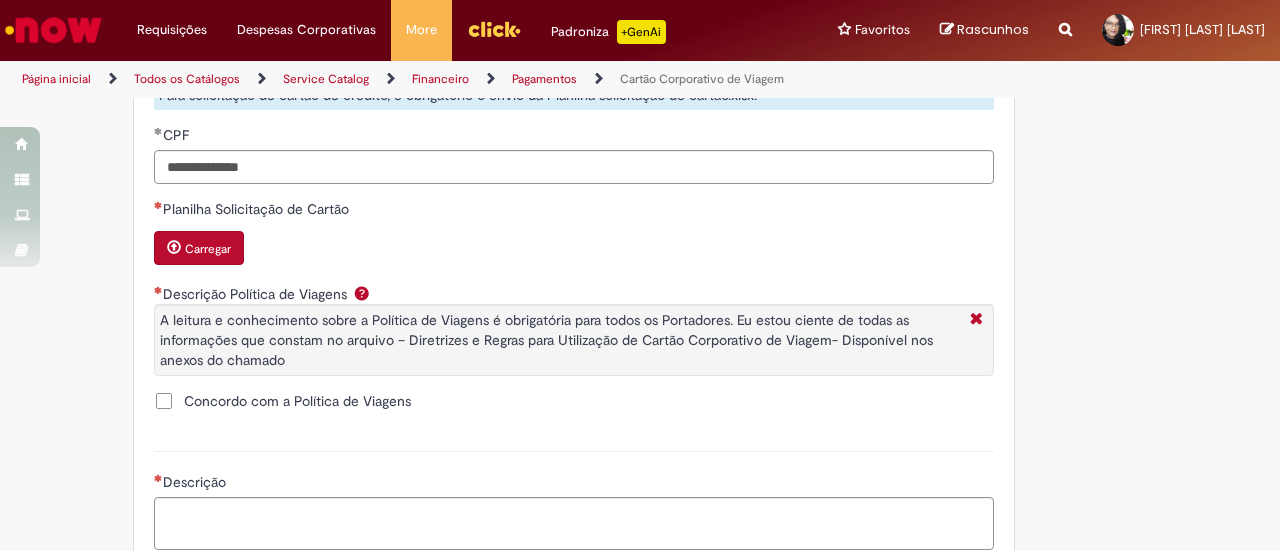 type 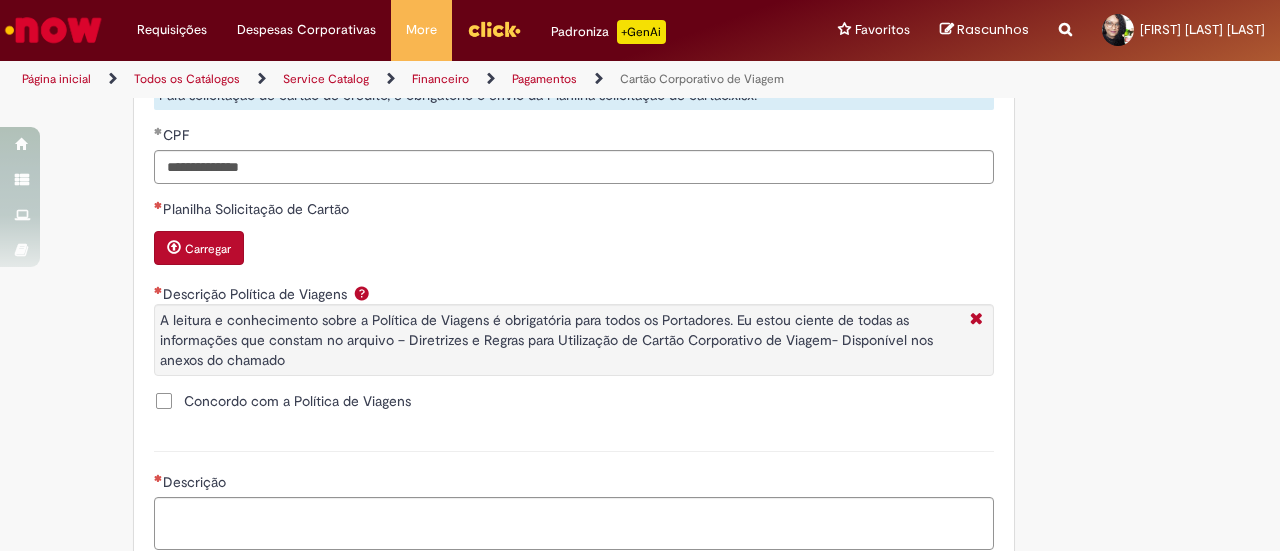 click on "Carregar" at bounding box center (208, 249) 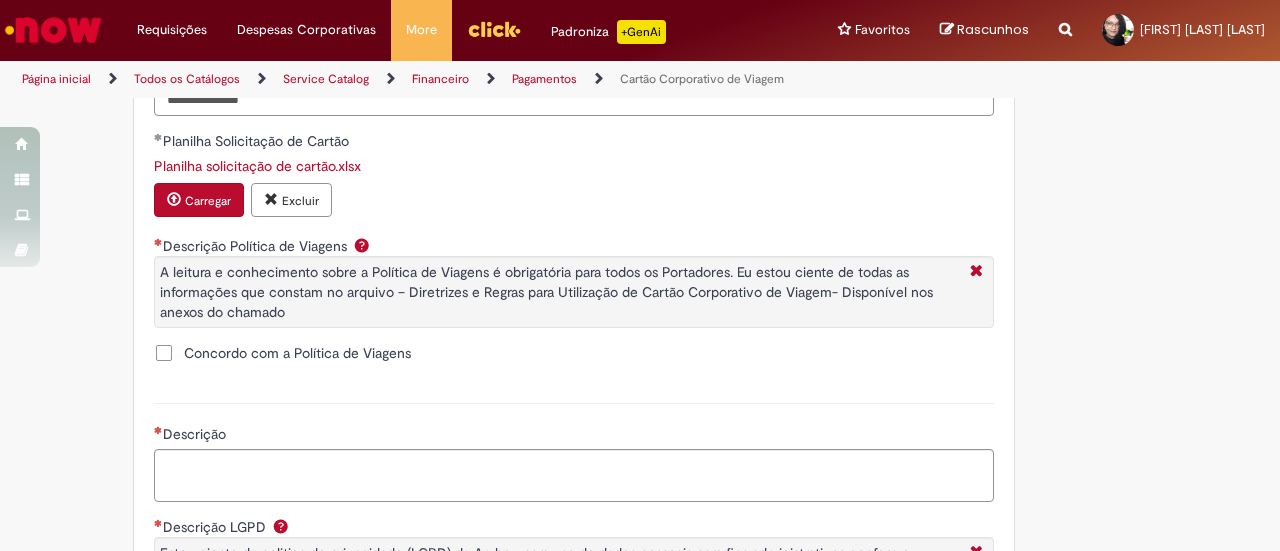 scroll, scrollTop: 1100, scrollLeft: 0, axis: vertical 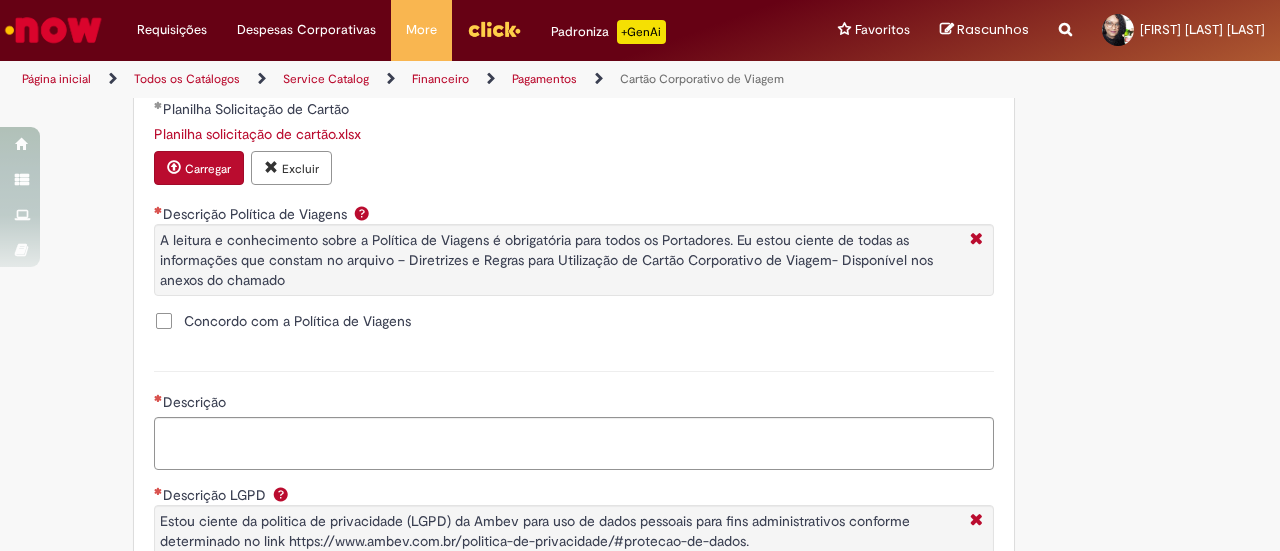 click on "Concordo com a Política de Viagens" at bounding box center (297, 321) 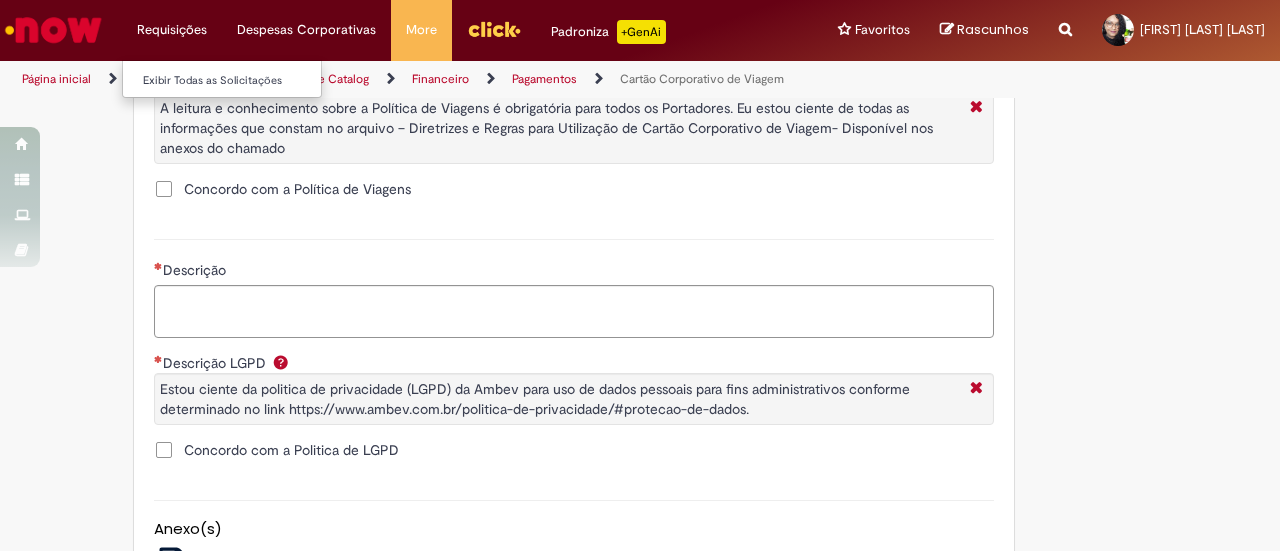 scroll, scrollTop: 1300, scrollLeft: 0, axis: vertical 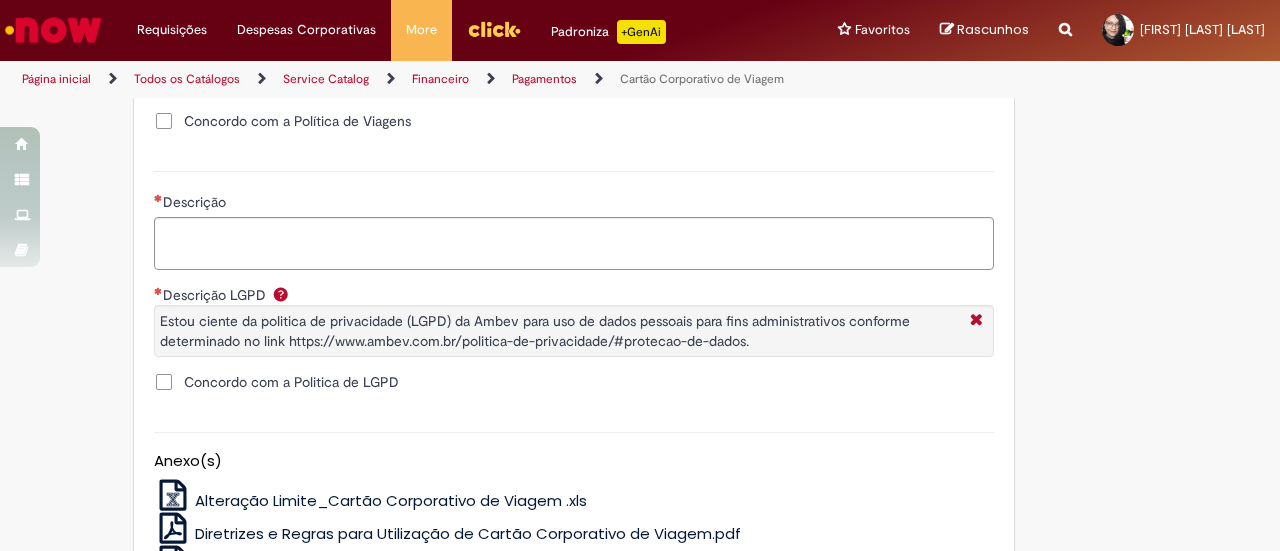 click on "Descrição" at bounding box center [574, 204] 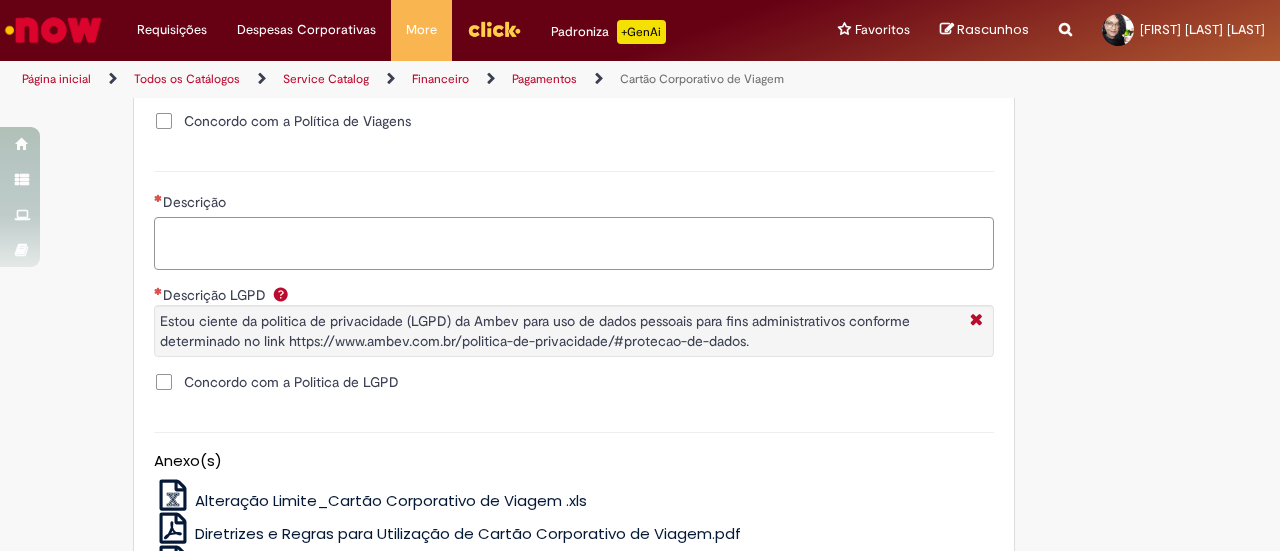 click on "Descrição" at bounding box center [574, 243] 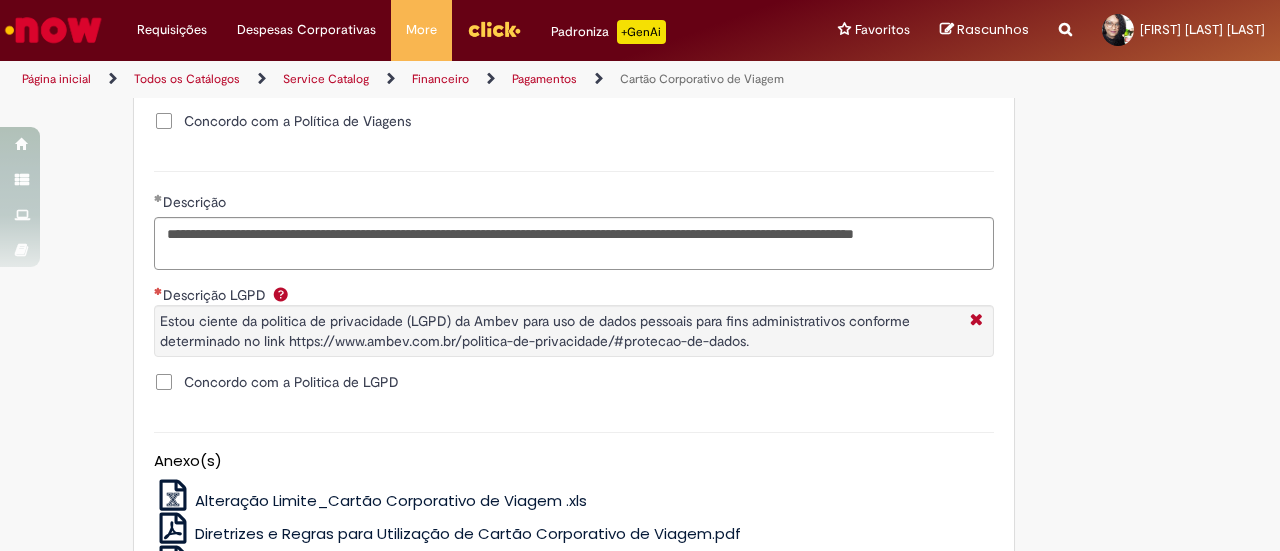 click on "Concordo com a Politica de LGPD" at bounding box center [291, 382] 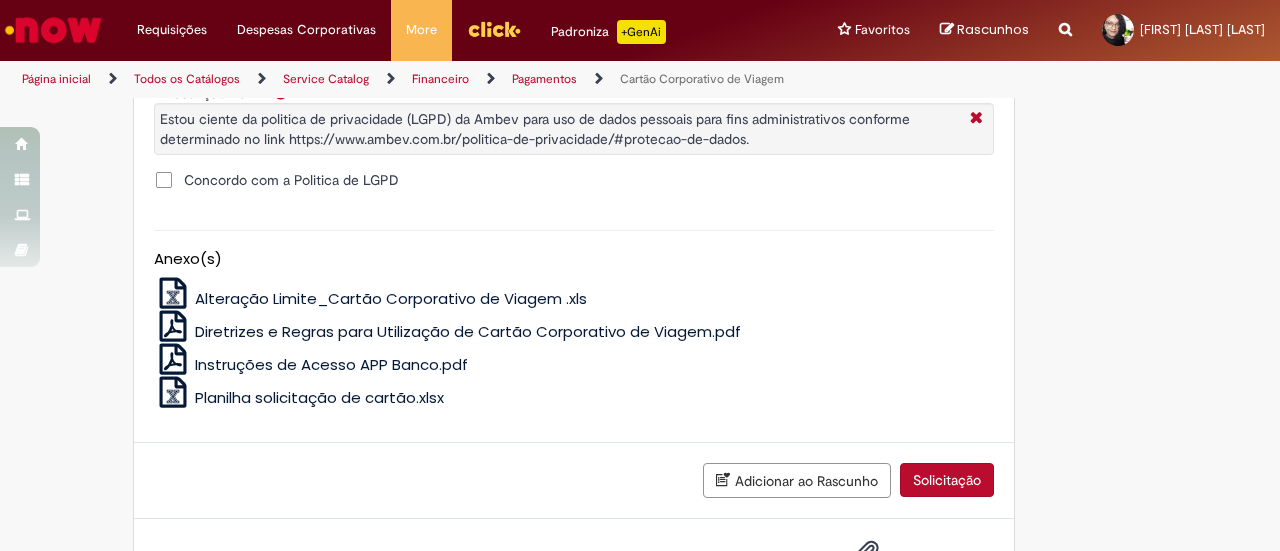 scroll, scrollTop: 1599, scrollLeft: 0, axis: vertical 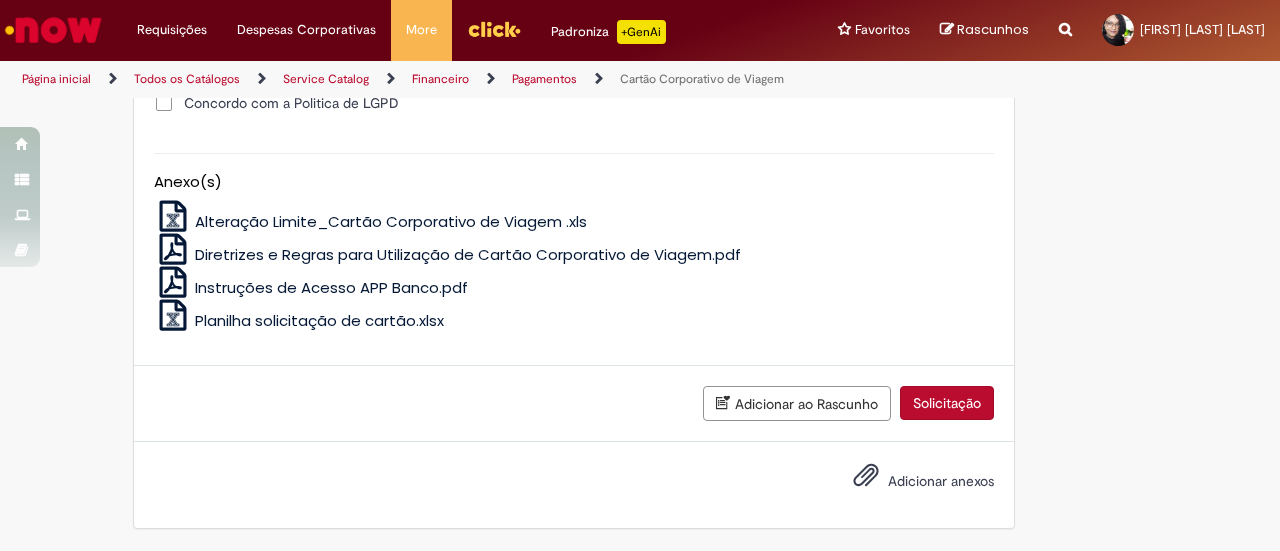 click on "Adicionar anexos" at bounding box center (941, 481) 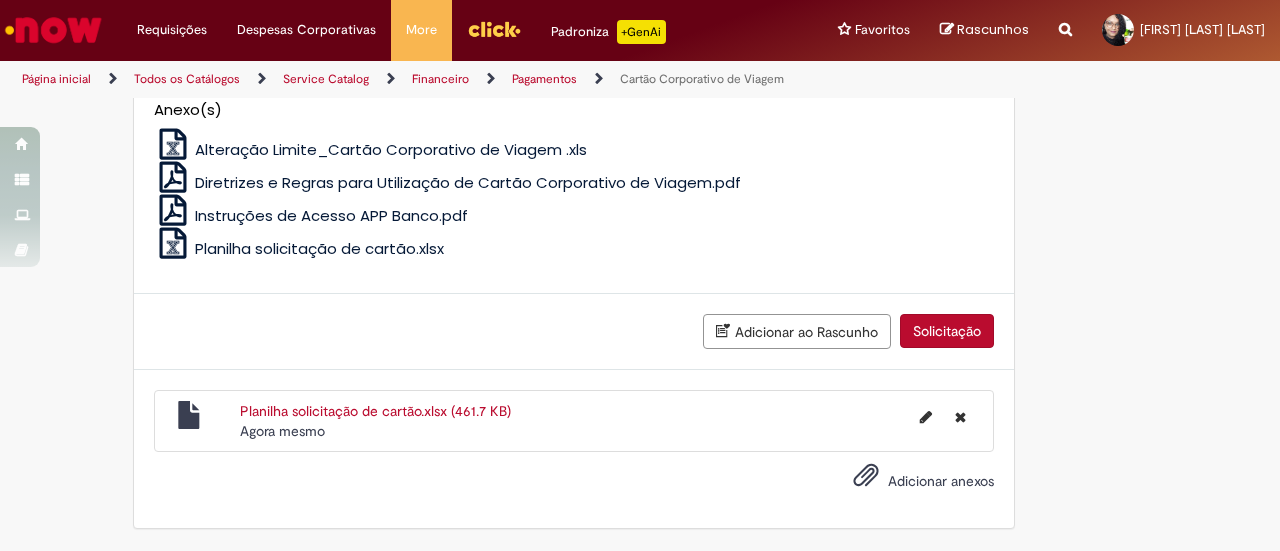 scroll, scrollTop: 1270, scrollLeft: 0, axis: vertical 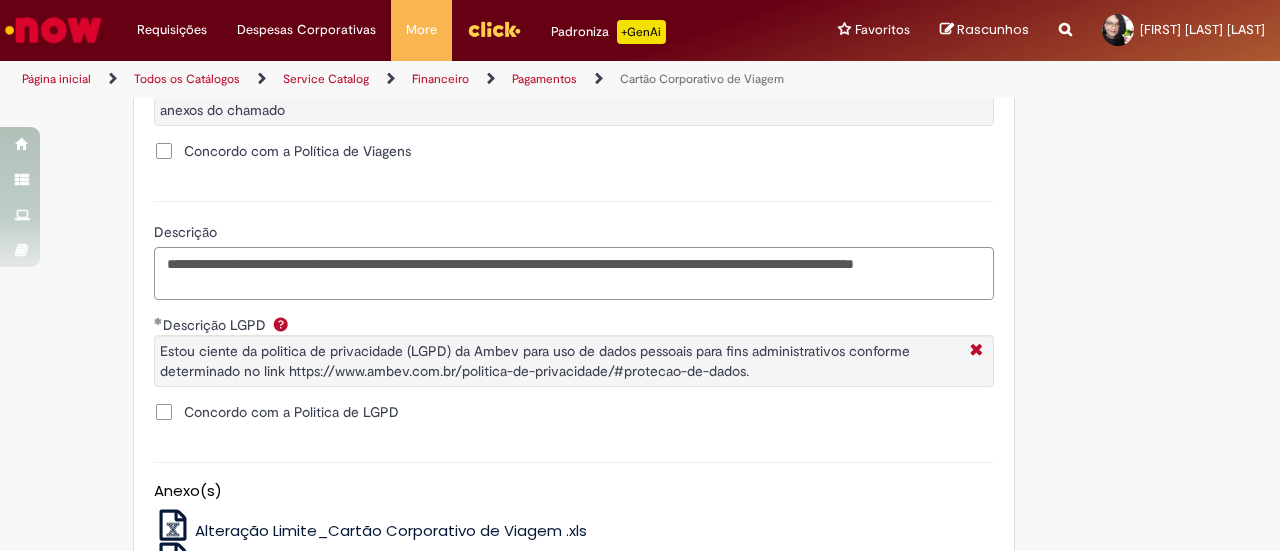click on "**********" at bounding box center (574, 273) 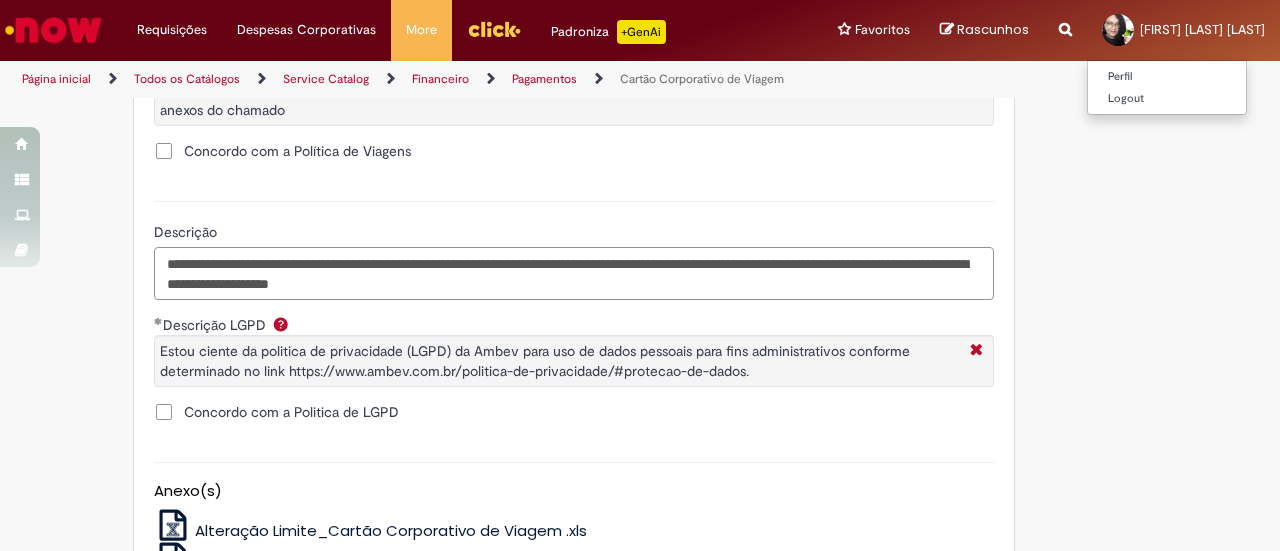 type on "**********" 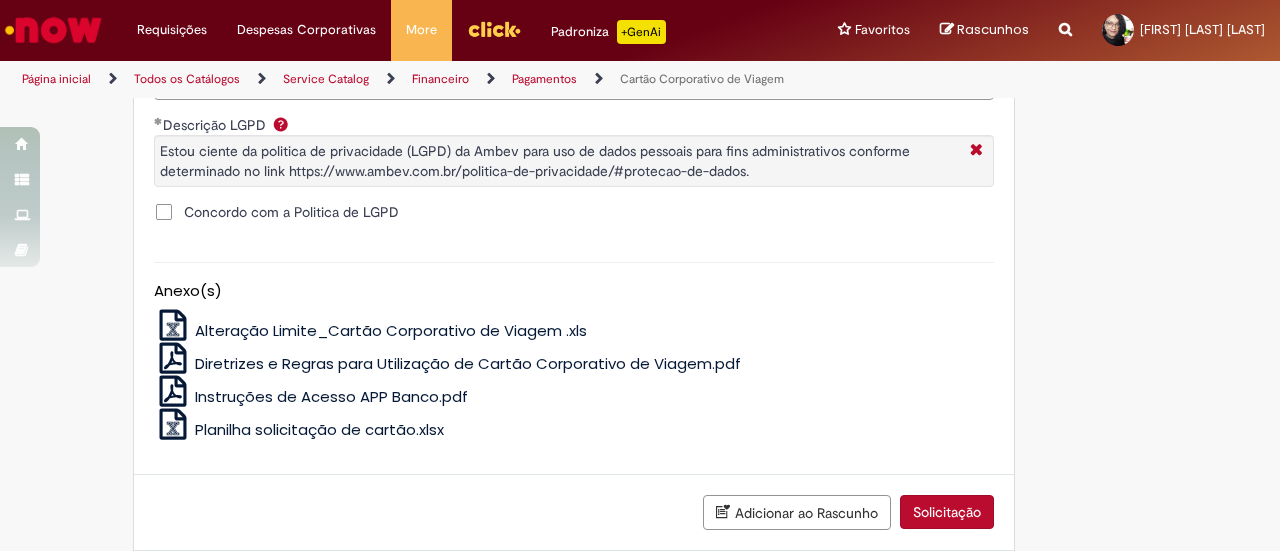 scroll, scrollTop: 1670, scrollLeft: 0, axis: vertical 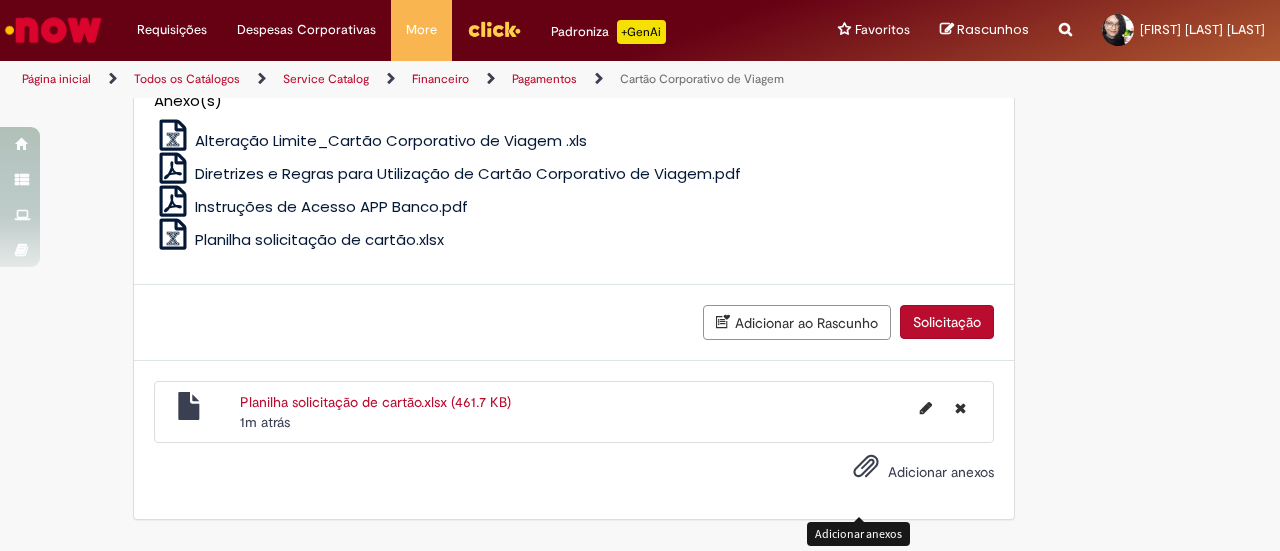 click at bounding box center (866, 467) 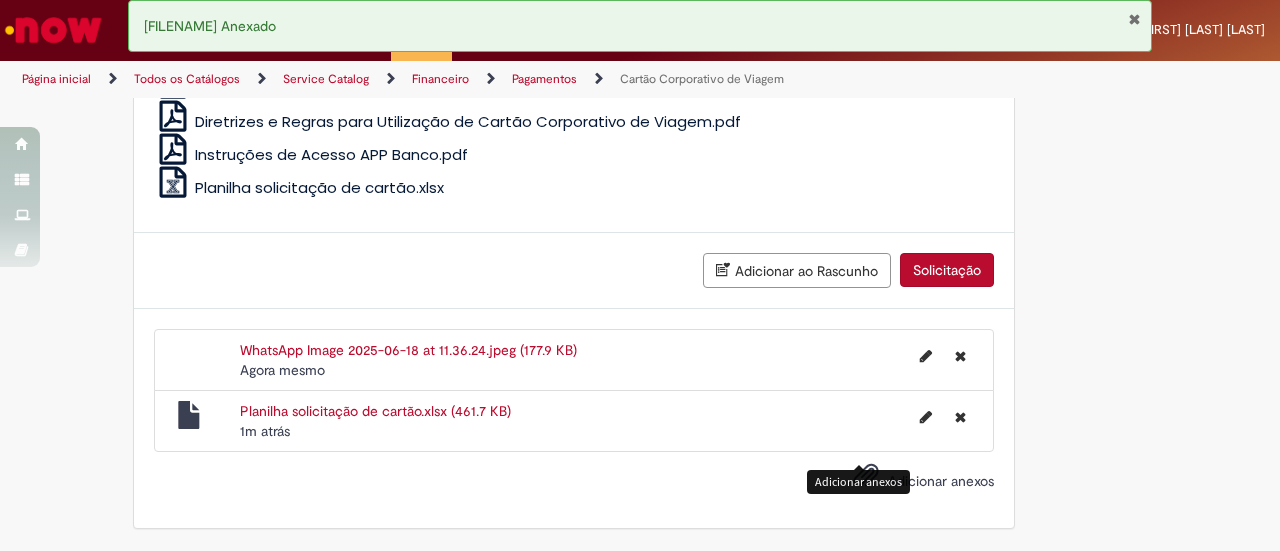 scroll, scrollTop: 1731, scrollLeft: 0, axis: vertical 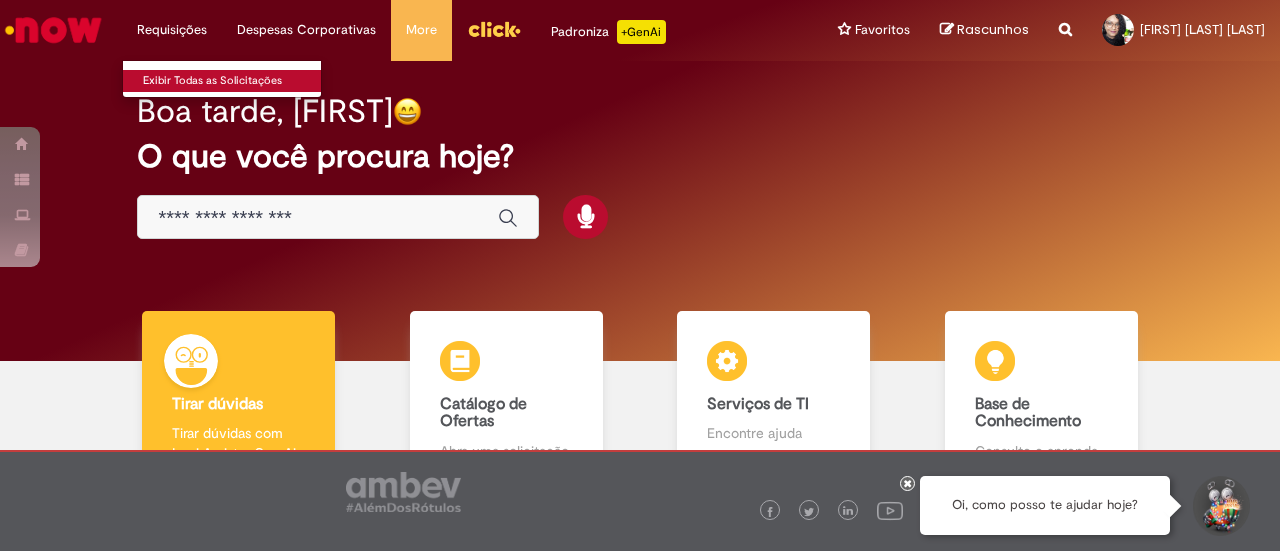 click on "Exibir Todas as Solicitações" at bounding box center [233, 81] 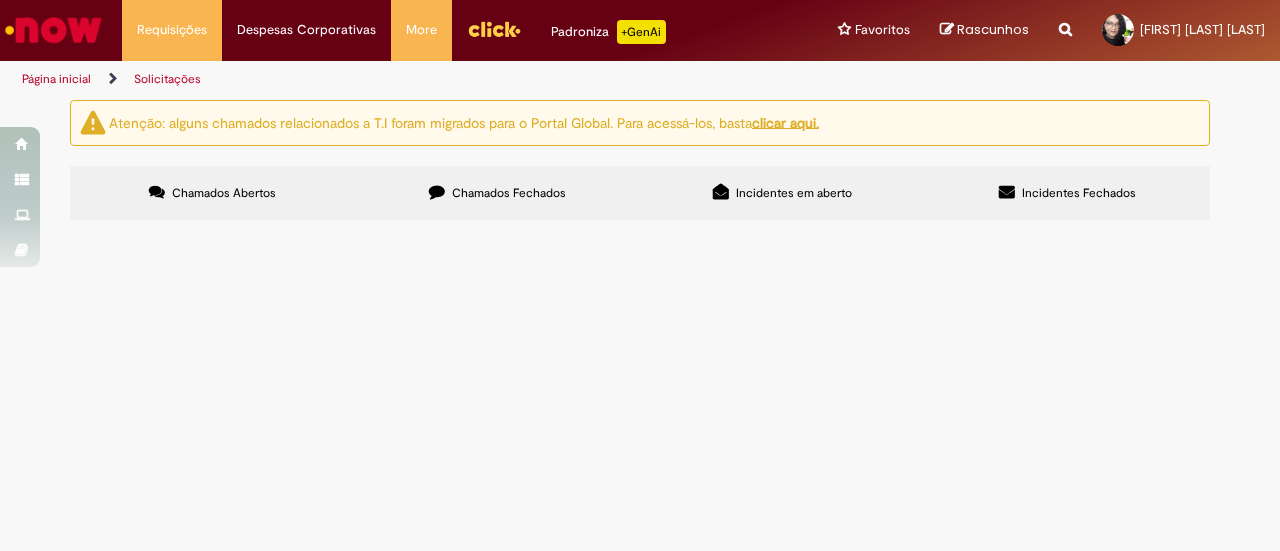 click on "Chamados Fechados" at bounding box center (509, 193) 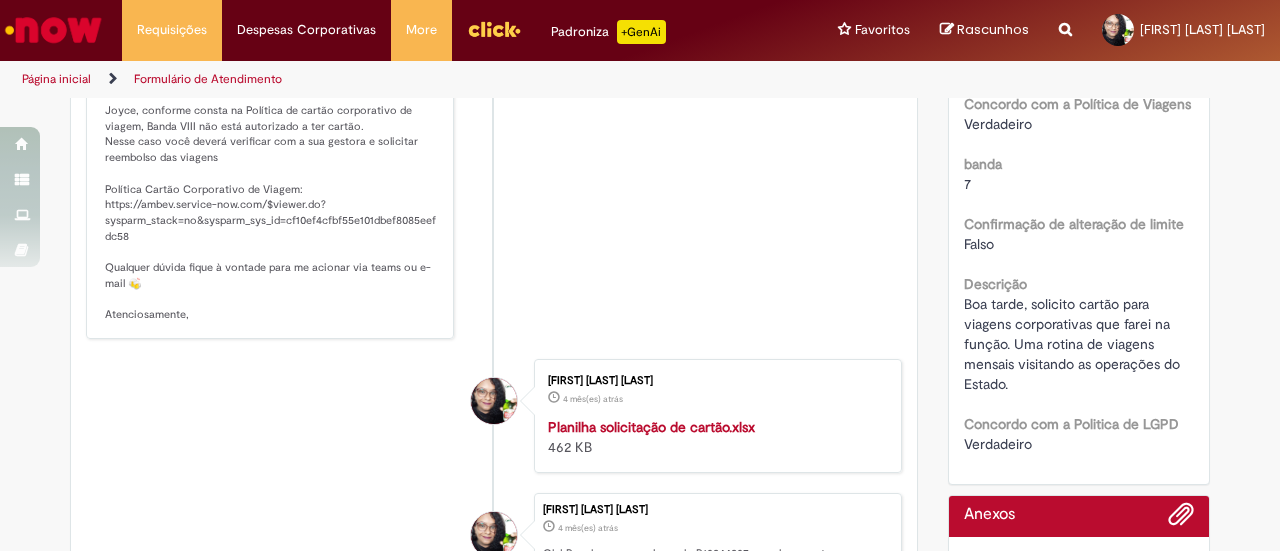 scroll, scrollTop: 572, scrollLeft: 0, axis: vertical 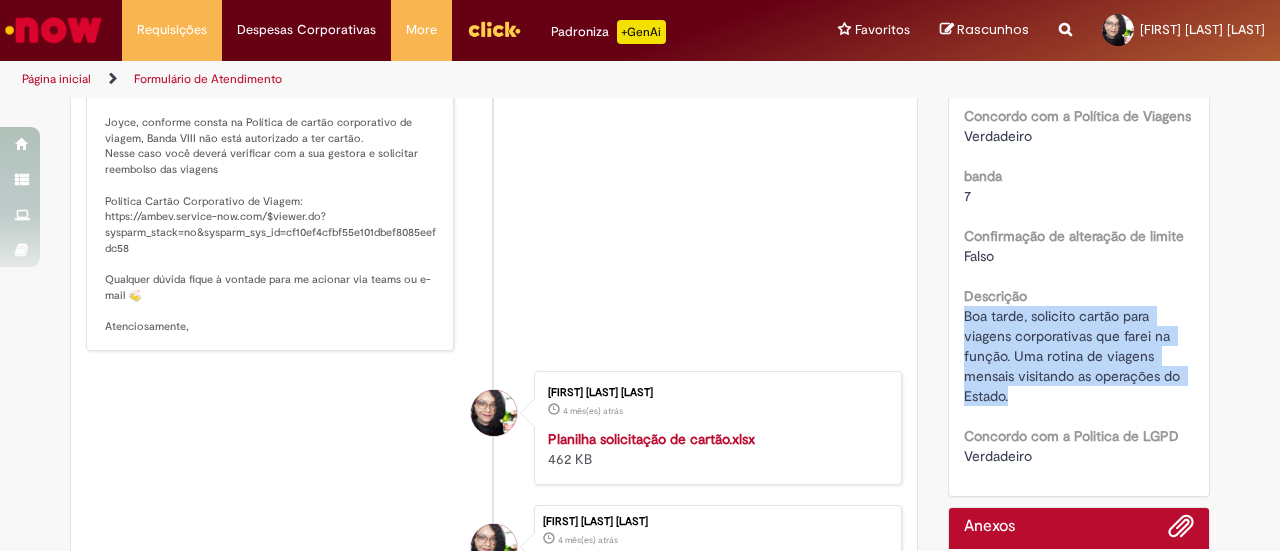 drag, startPoint x: 1027, startPoint y: 397, endPoint x: 947, endPoint y: 317, distance: 113.137085 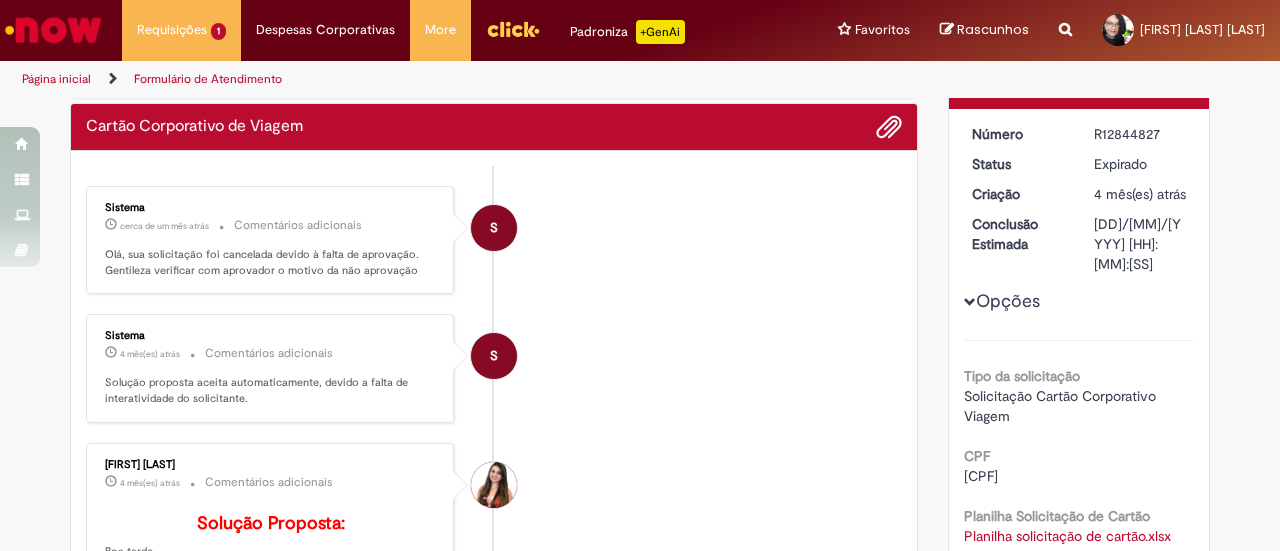 scroll, scrollTop: 0, scrollLeft: 0, axis: both 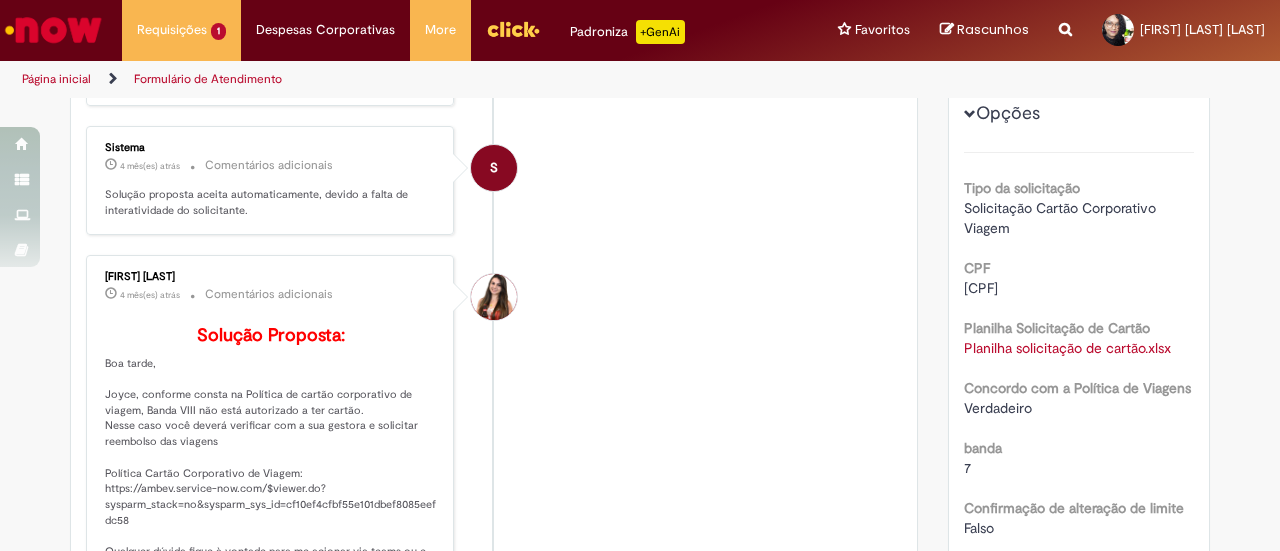 drag, startPoint x: 190, startPoint y: 272, endPoint x: 96, endPoint y: 269, distance: 94.04786 